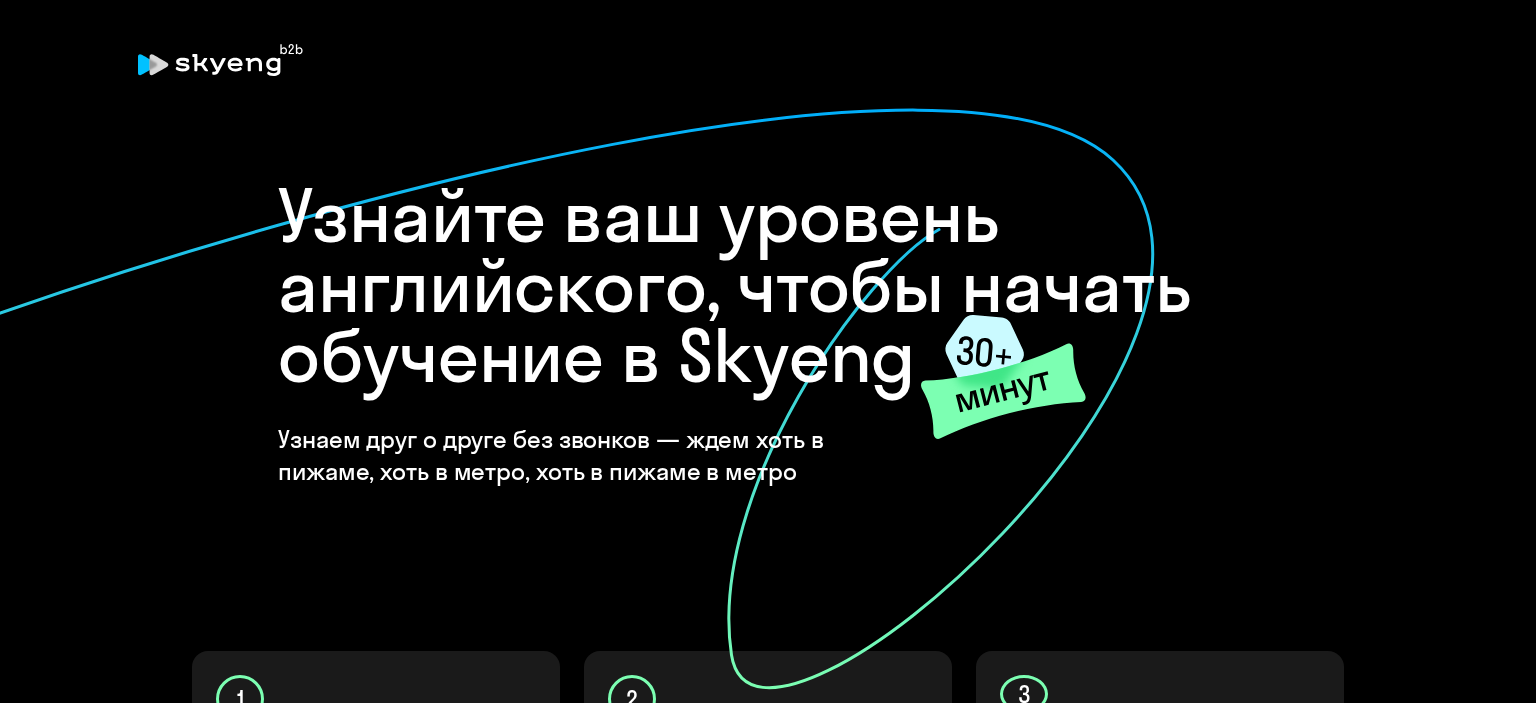 scroll, scrollTop: 0, scrollLeft: 0, axis: both 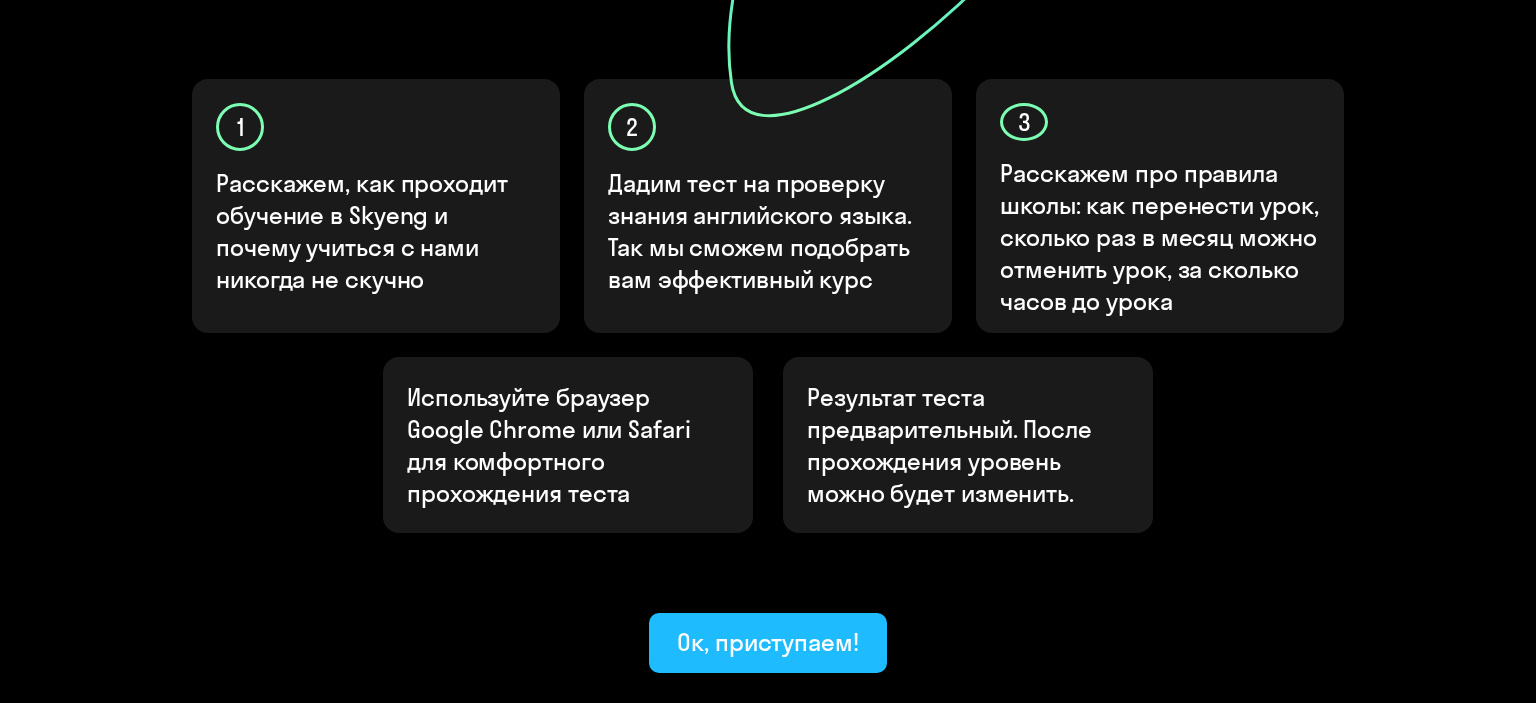 click on "Ок, приступаем!" 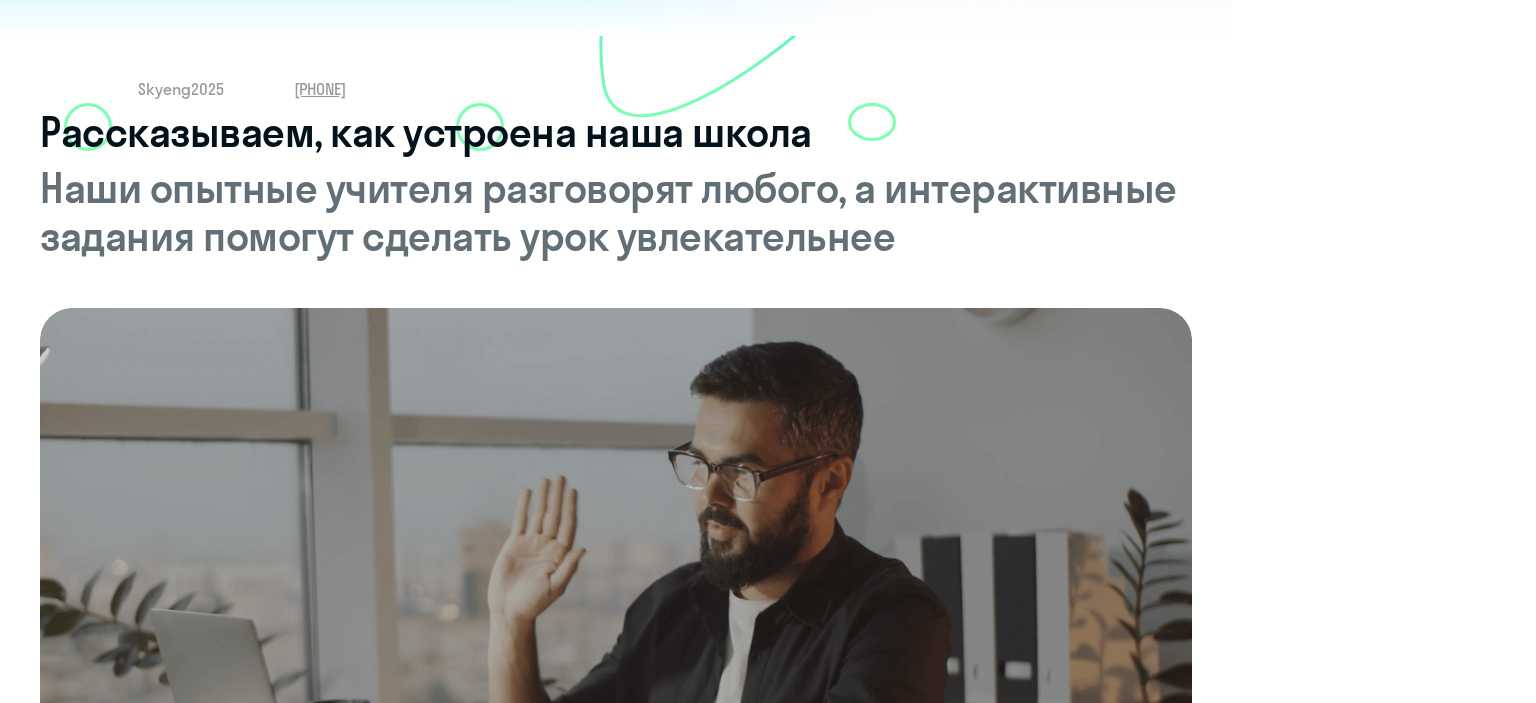 scroll, scrollTop: 0, scrollLeft: 0, axis: both 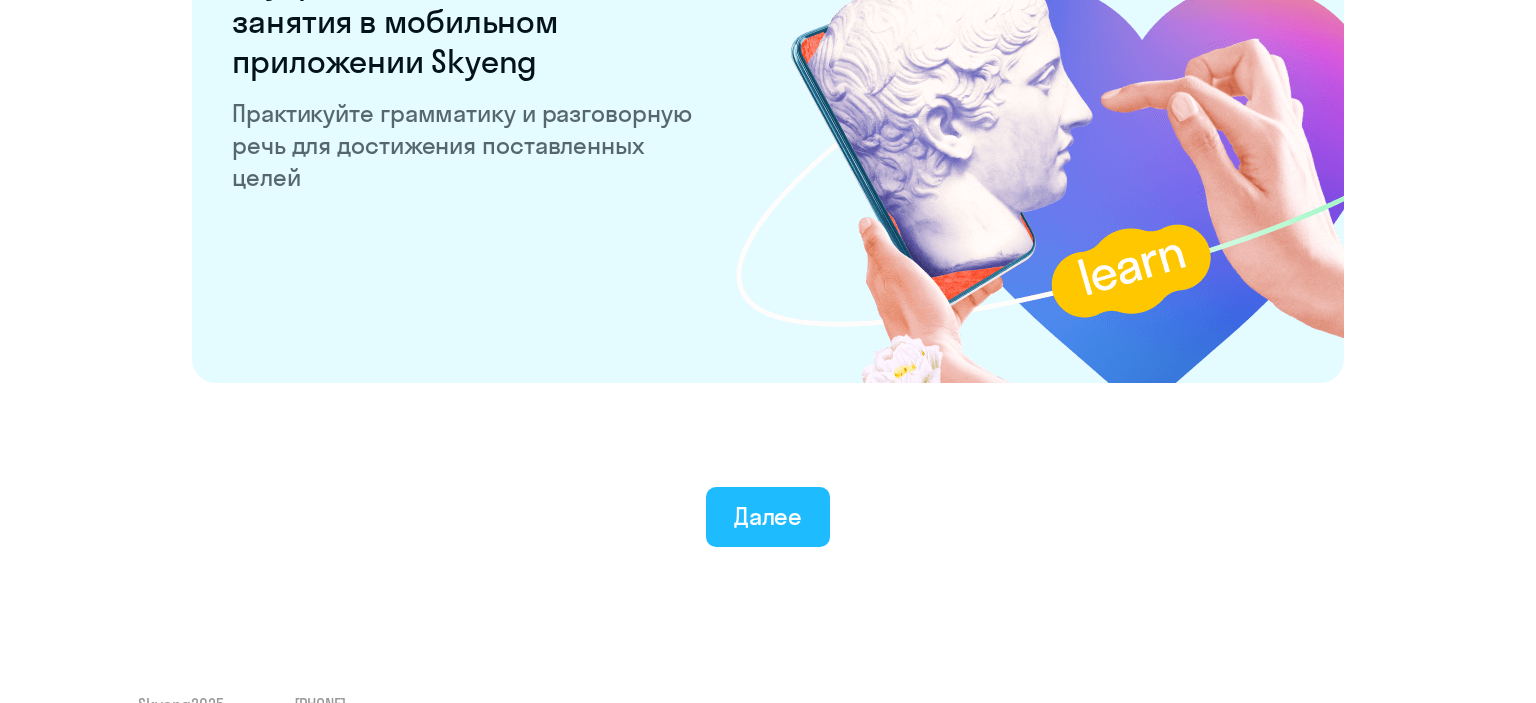click on "Далее" 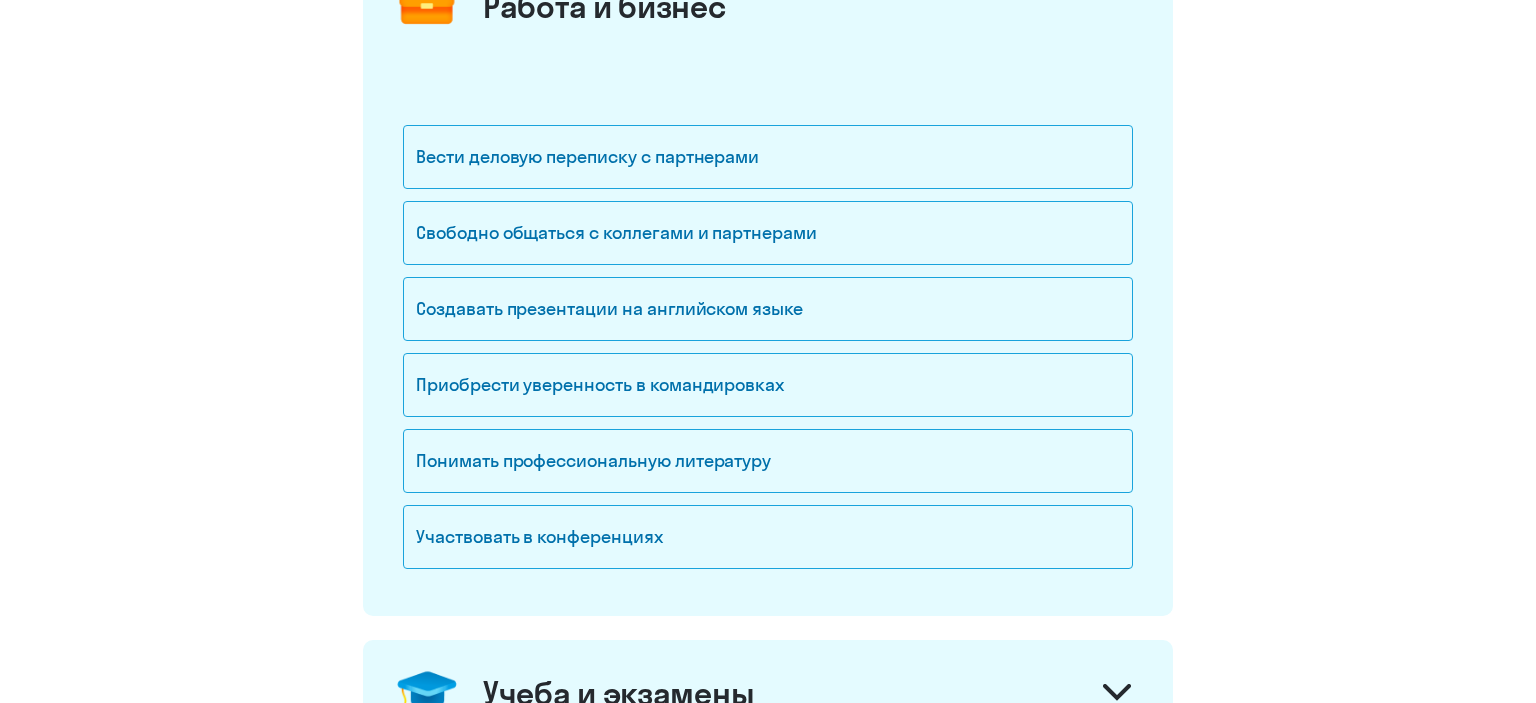 scroll, scrollTop: 316, scrollLeft: 0, axis: vertical 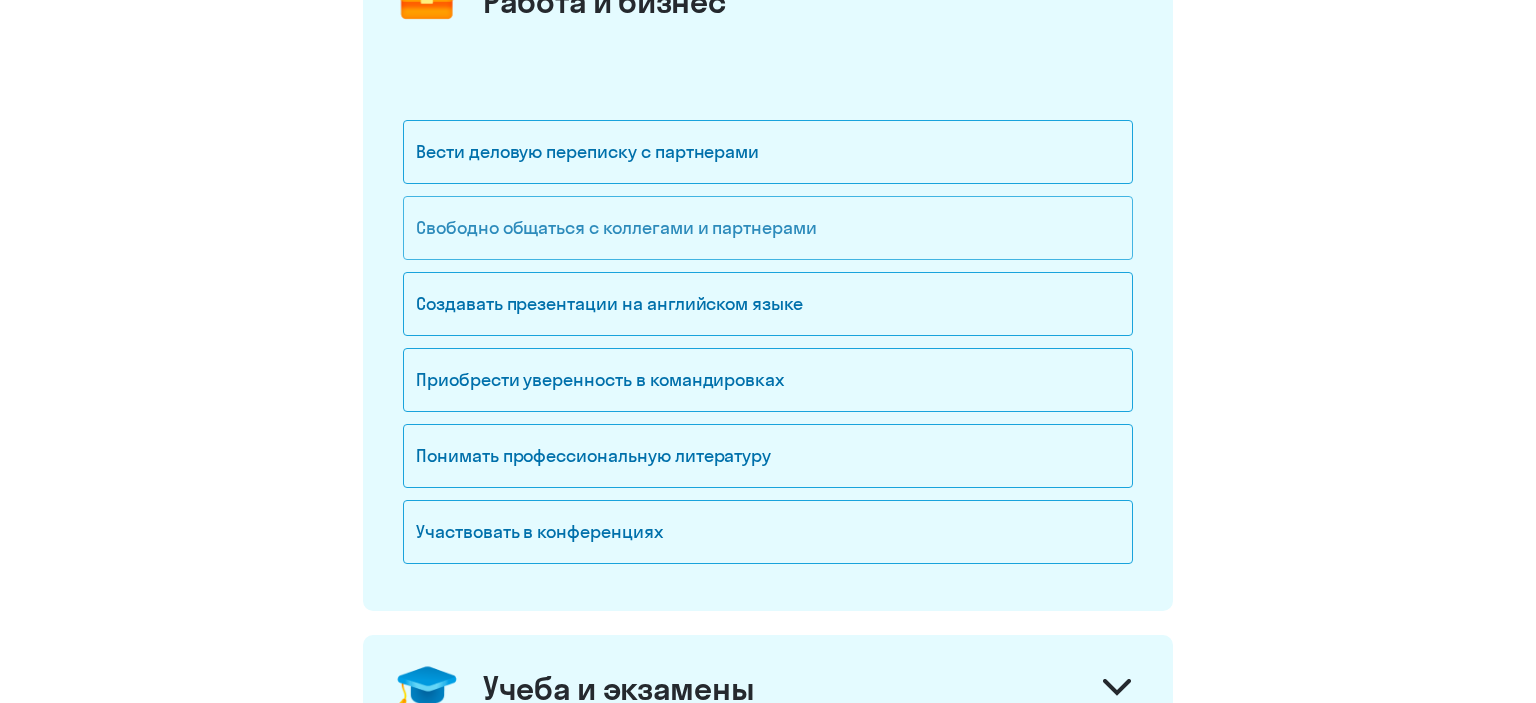 click on "Свободно общаться с коллегами и партнерами" 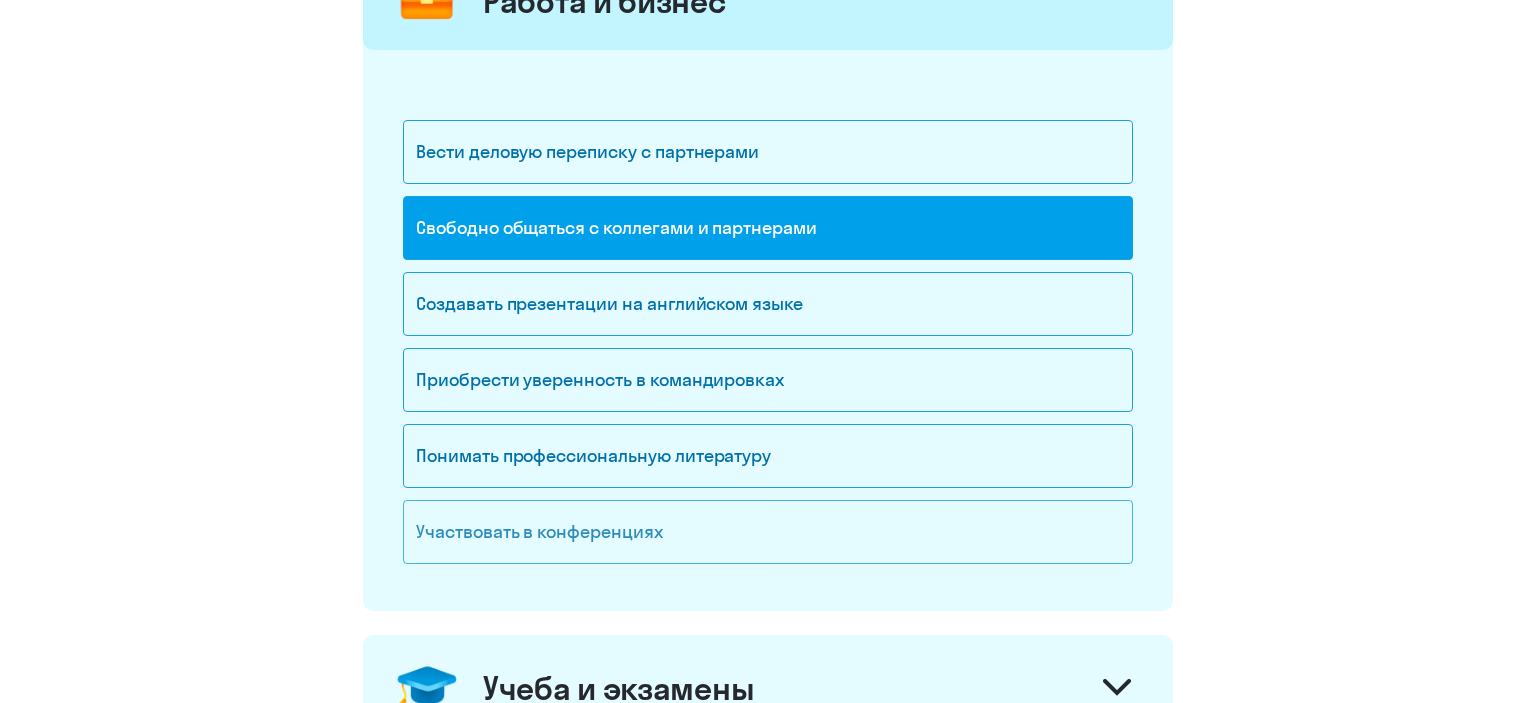 click on "Участвовать в конференциях" 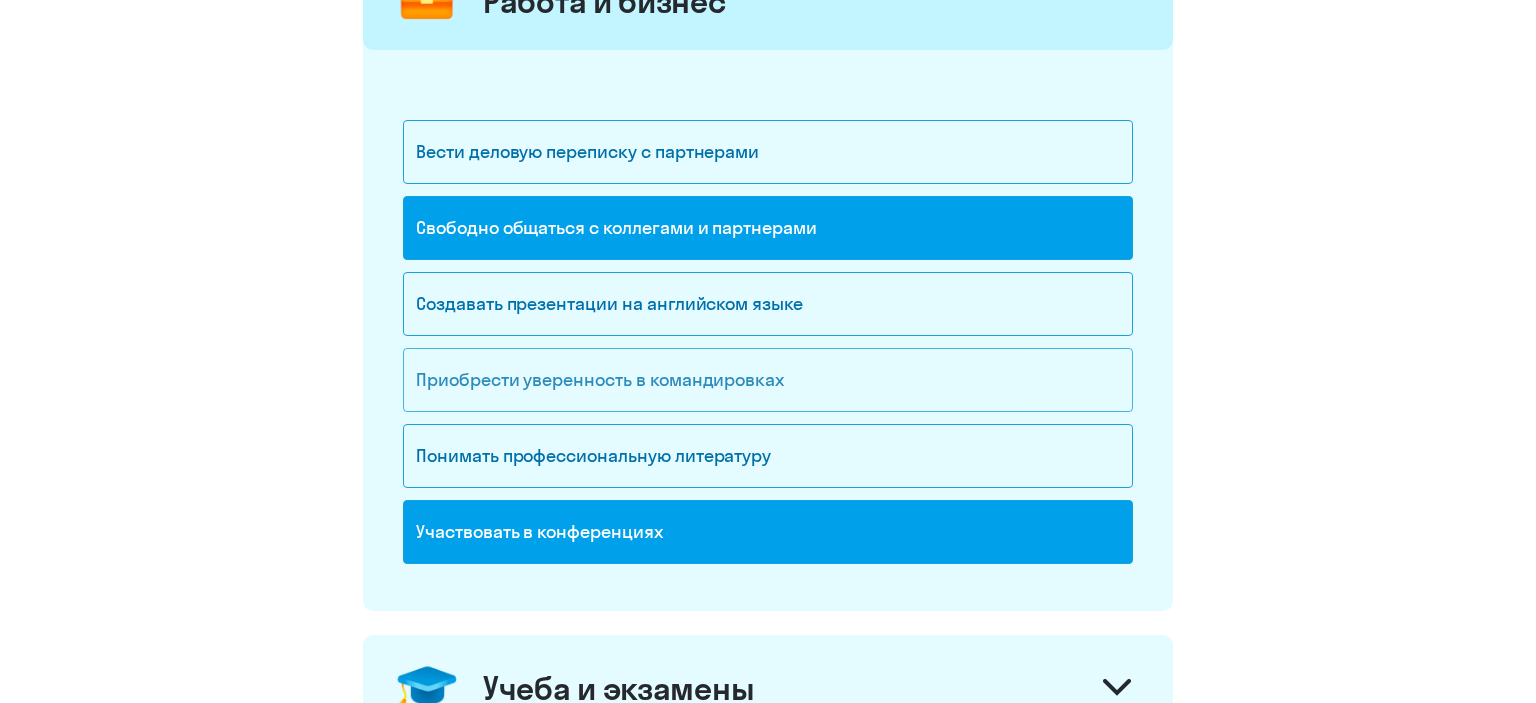 click on "Приобрести уверенность в командировках" 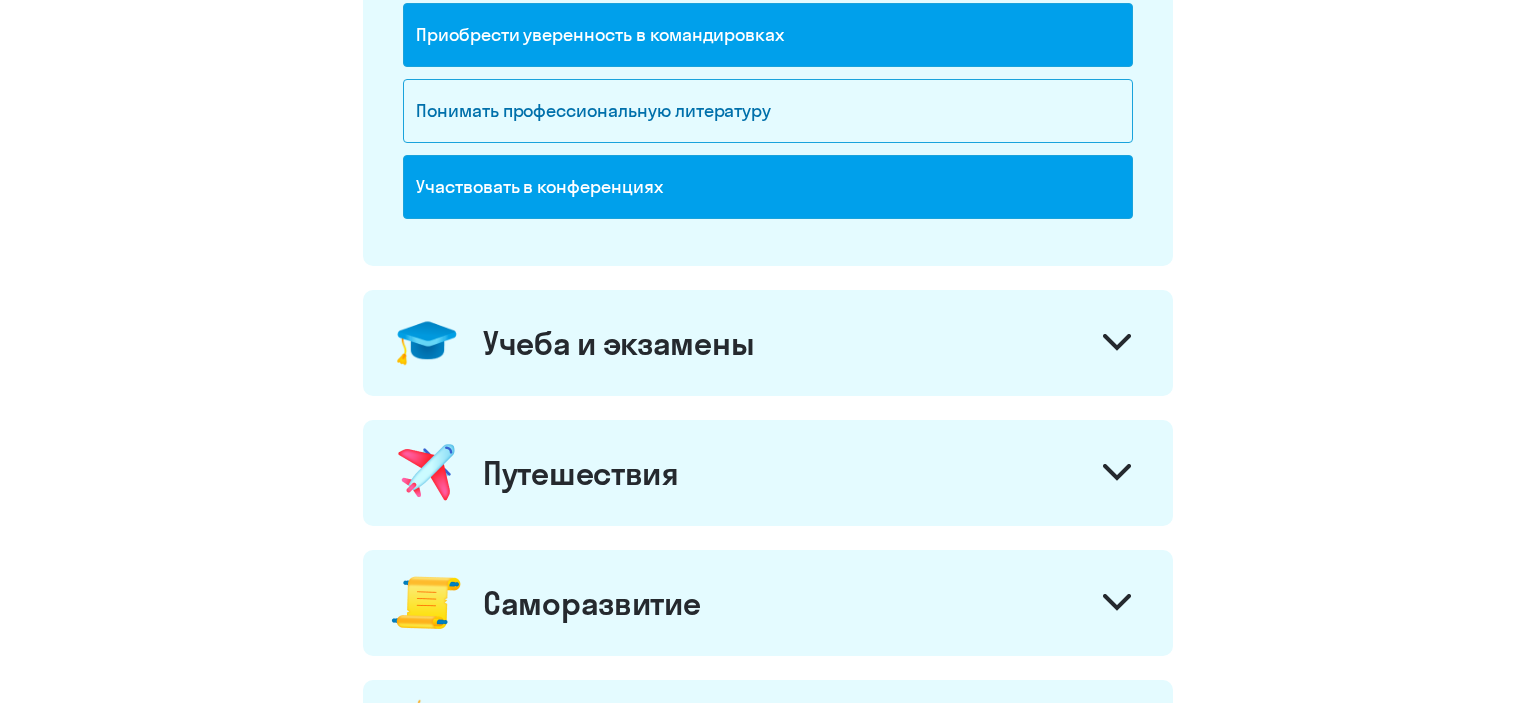 scroll, scrollTop: 665, scrollLeft: 0, axis: vertical 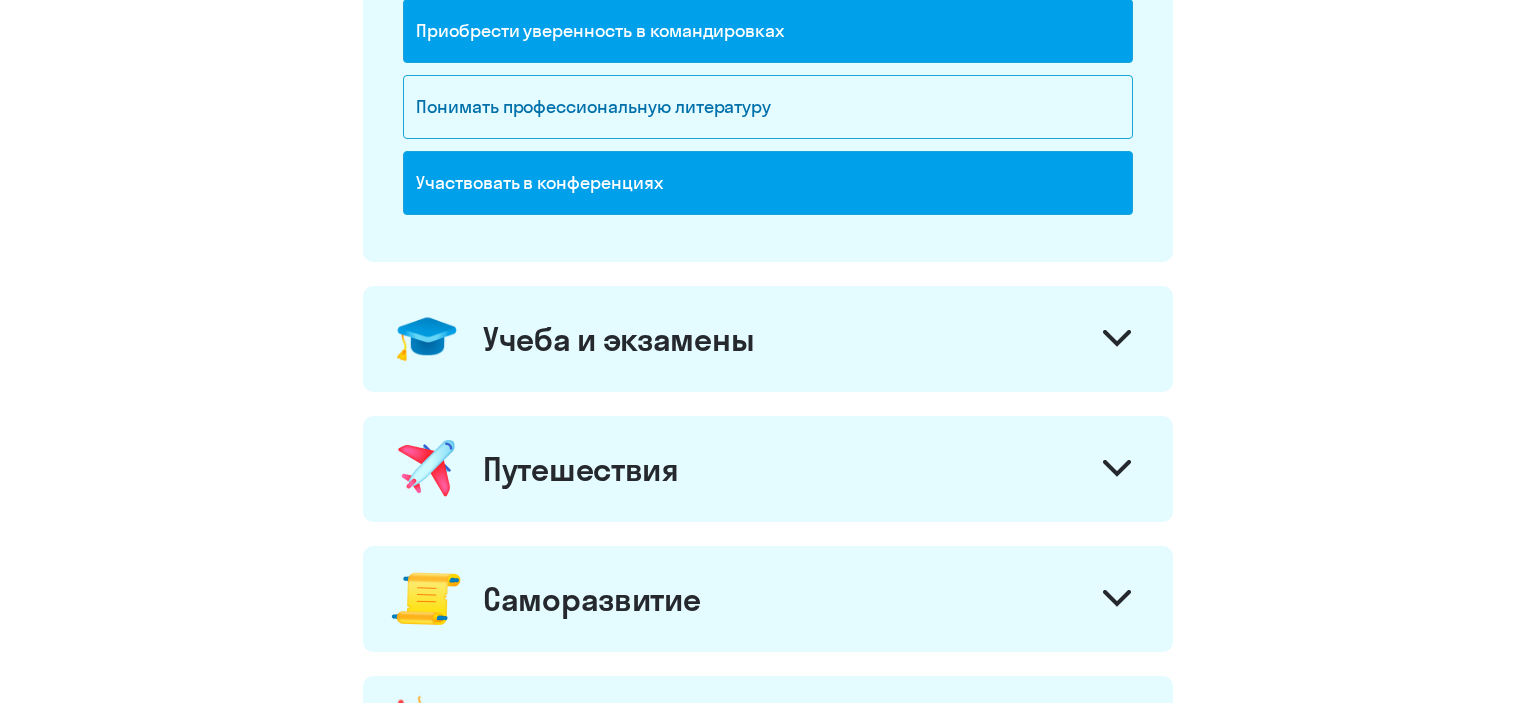 click 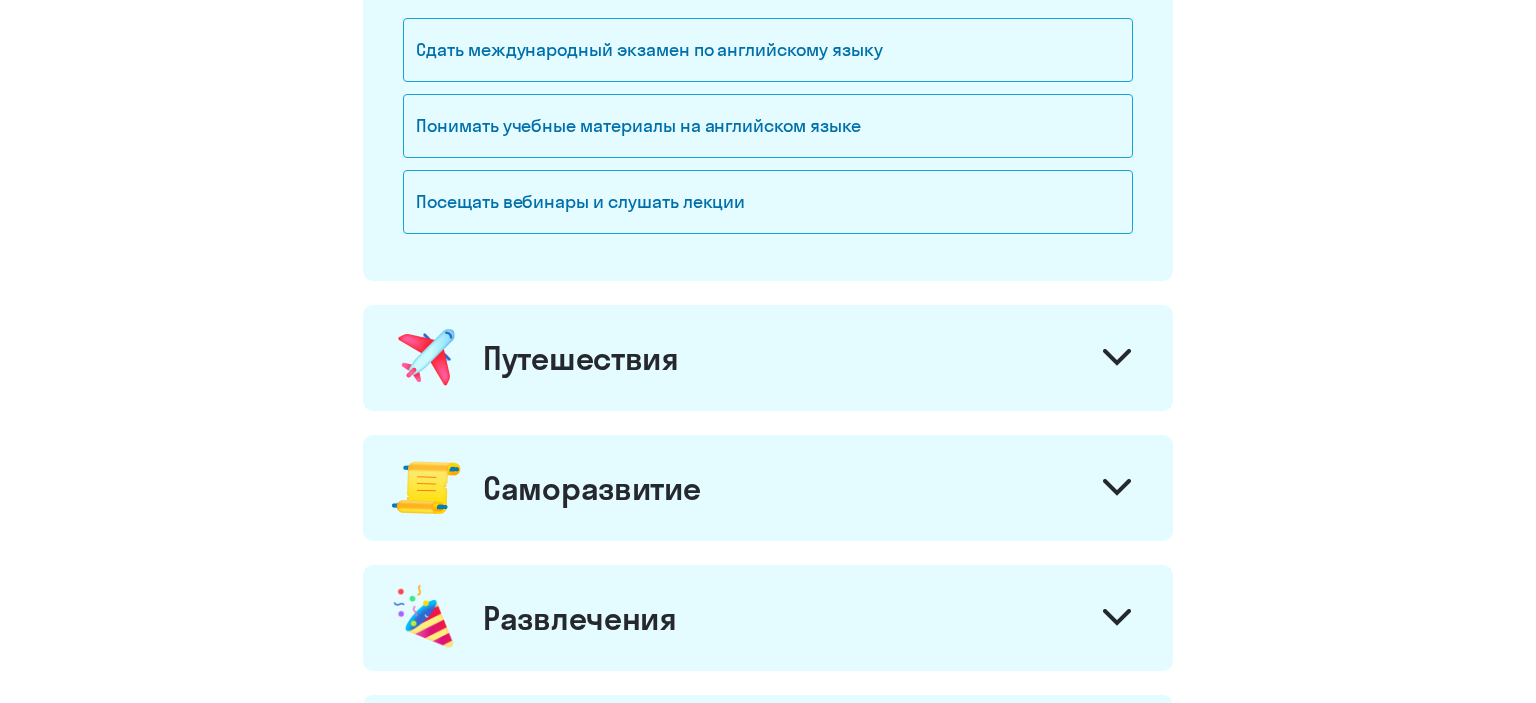 scroll, scrollTop: 1140, scrollLeft: 0, axis: vertical 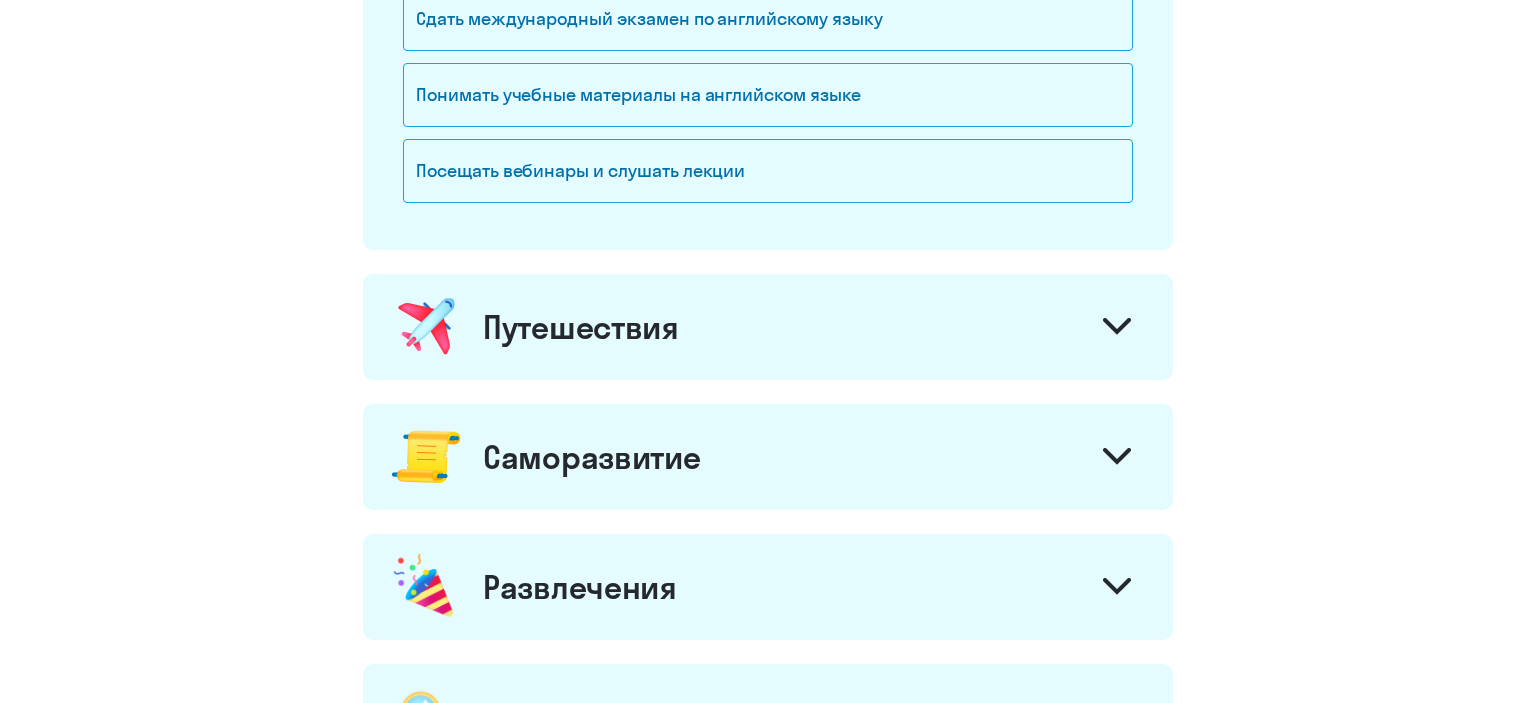 click 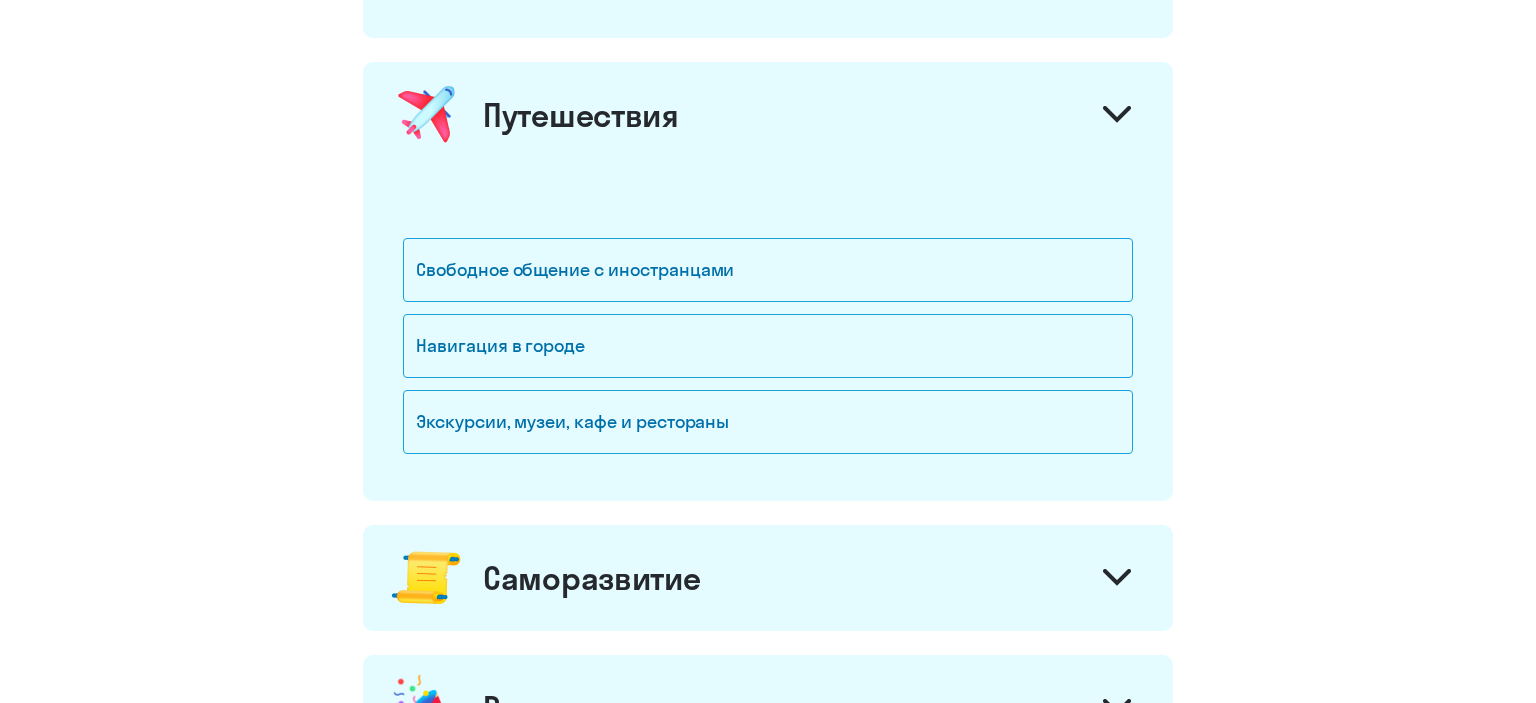 scroll, scrollTop: 1404, scrollLeft: 0, axis: vertical 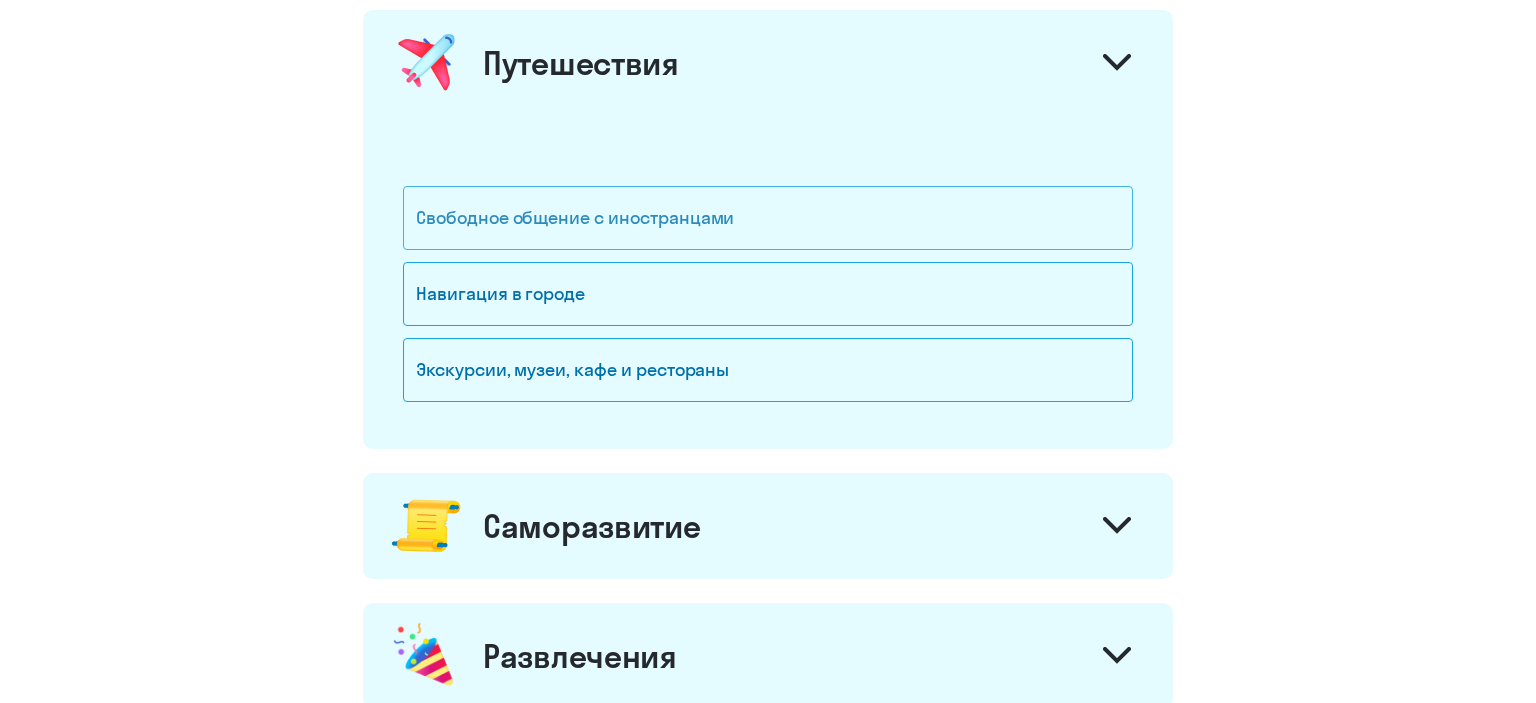 click on "Свободное общение с иностранцами" 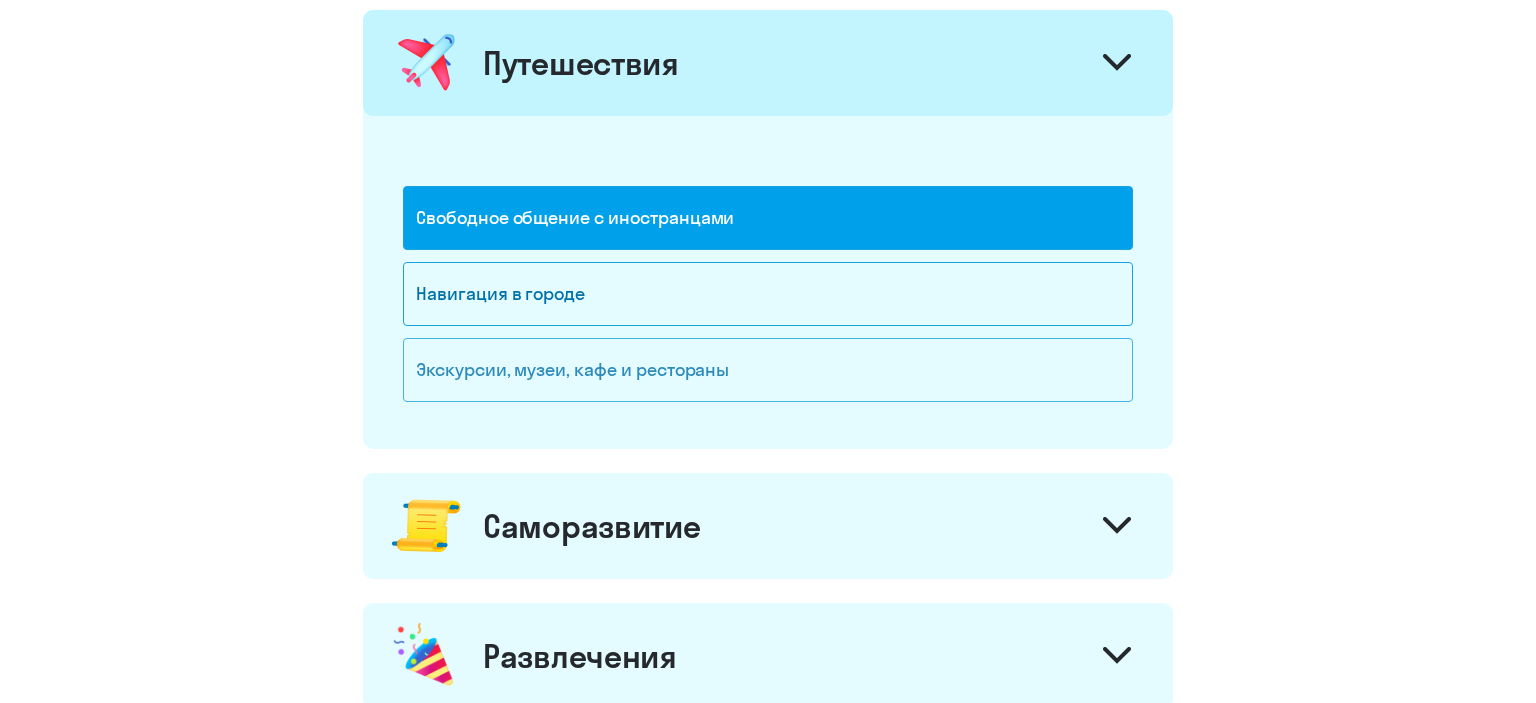 click on "Экскурсии, музеи, кафе и рестораны" 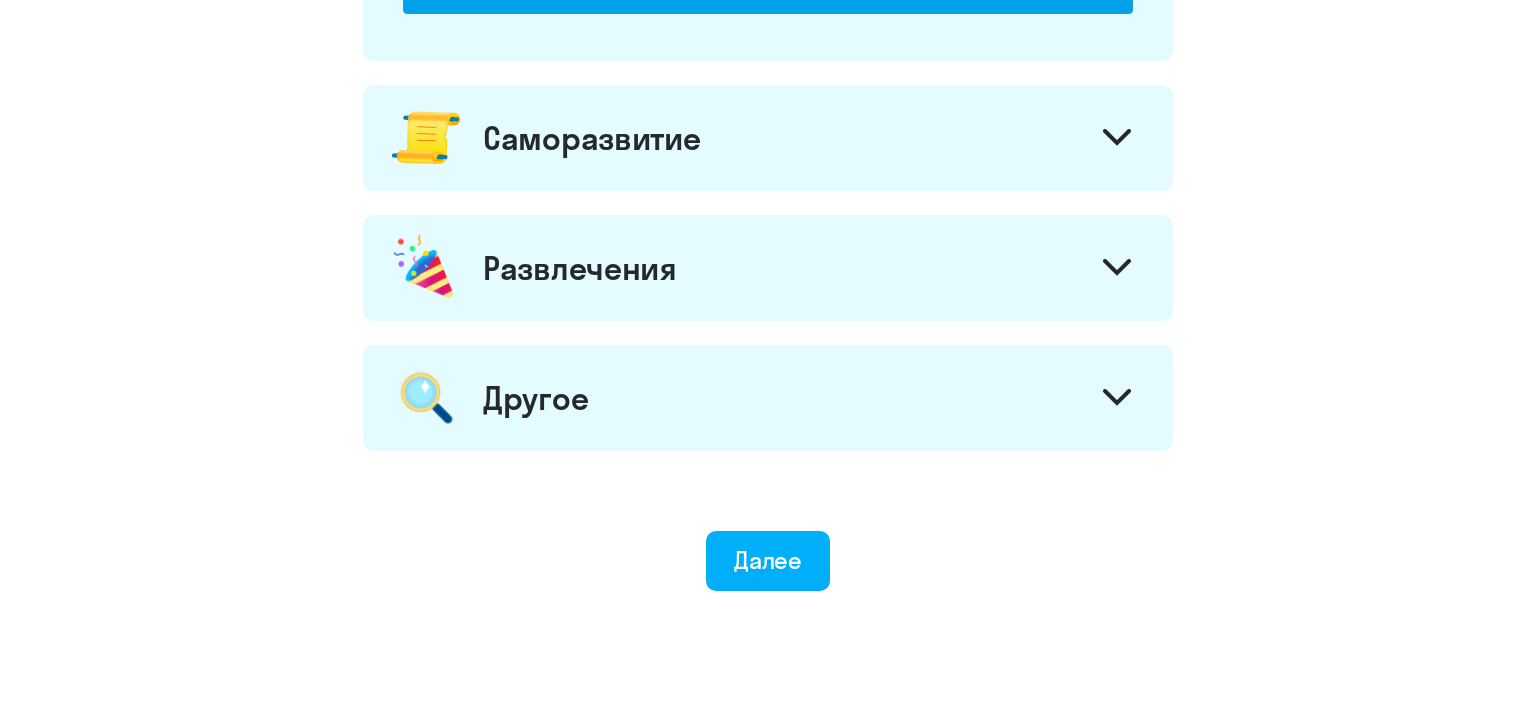 scroll, scrollTop: 1789, scrollLeft: 0, axis: vertical 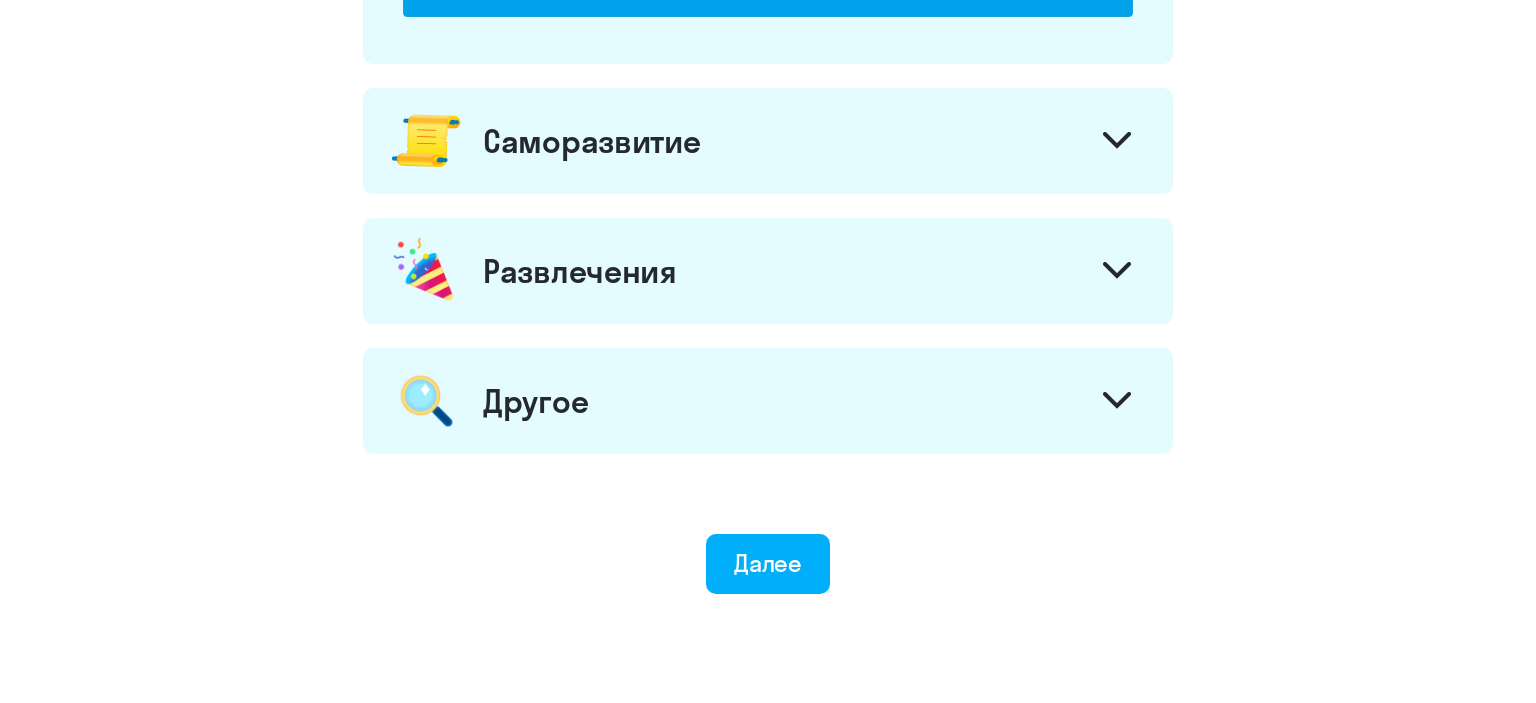 click 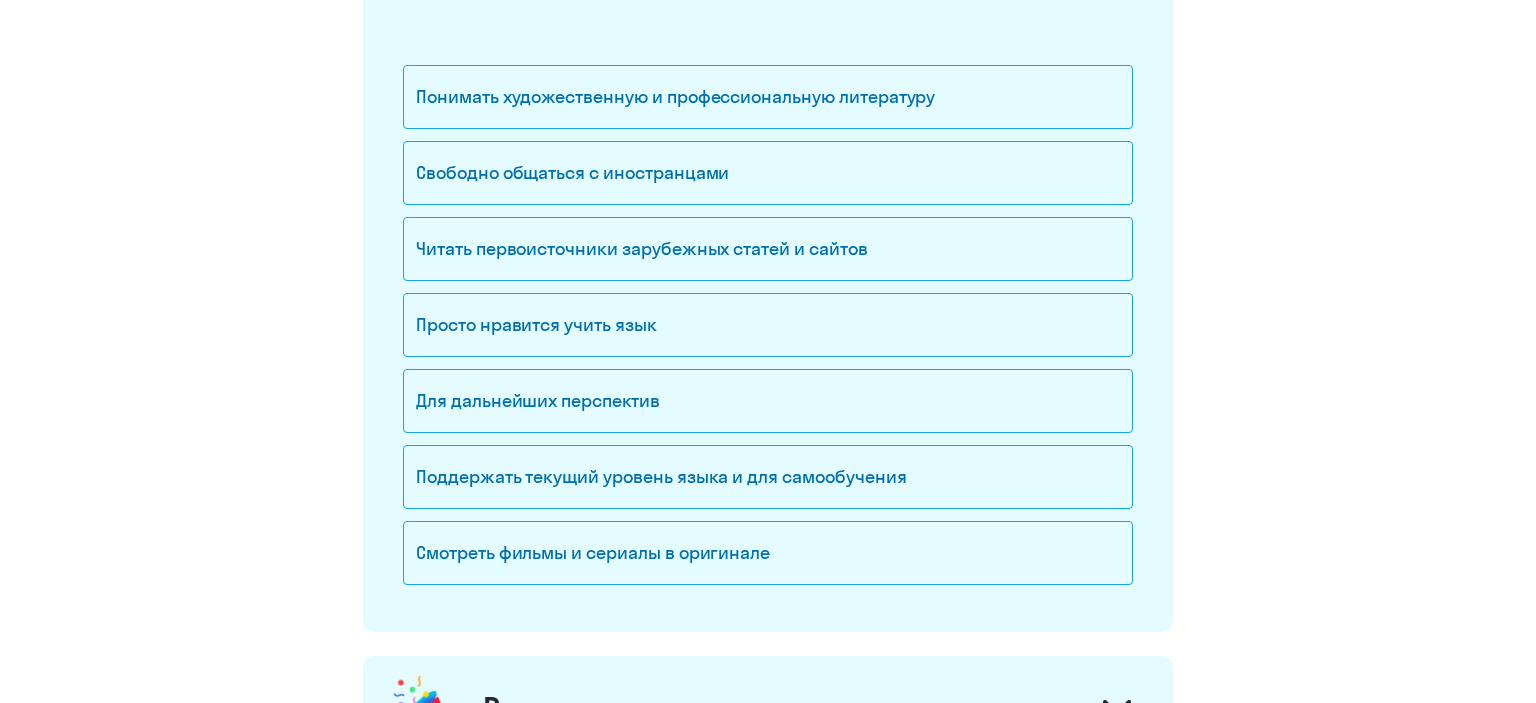 scroll, scrollTop: 2000, scrollLeft: 0, axis: vertical 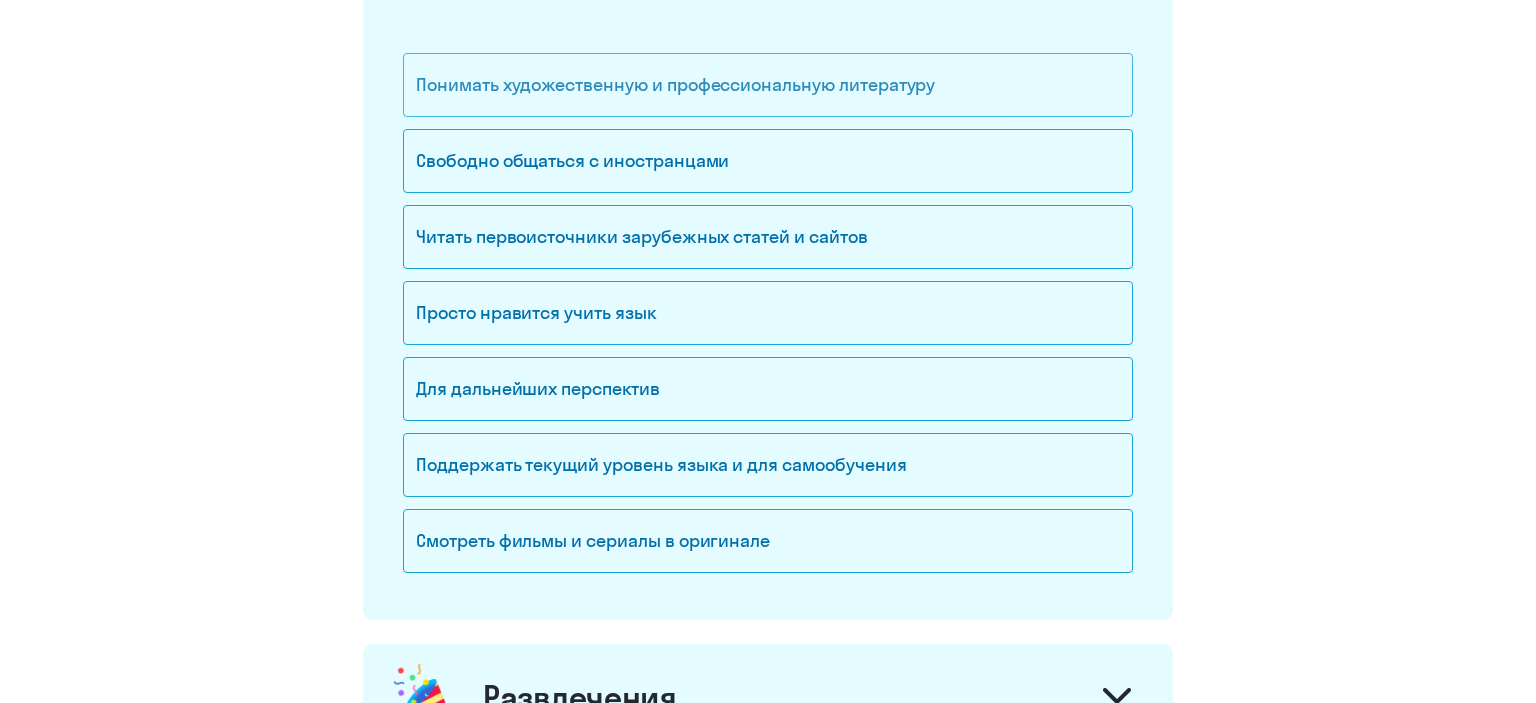 click on "Понимать художественную и профессиональную литературу" 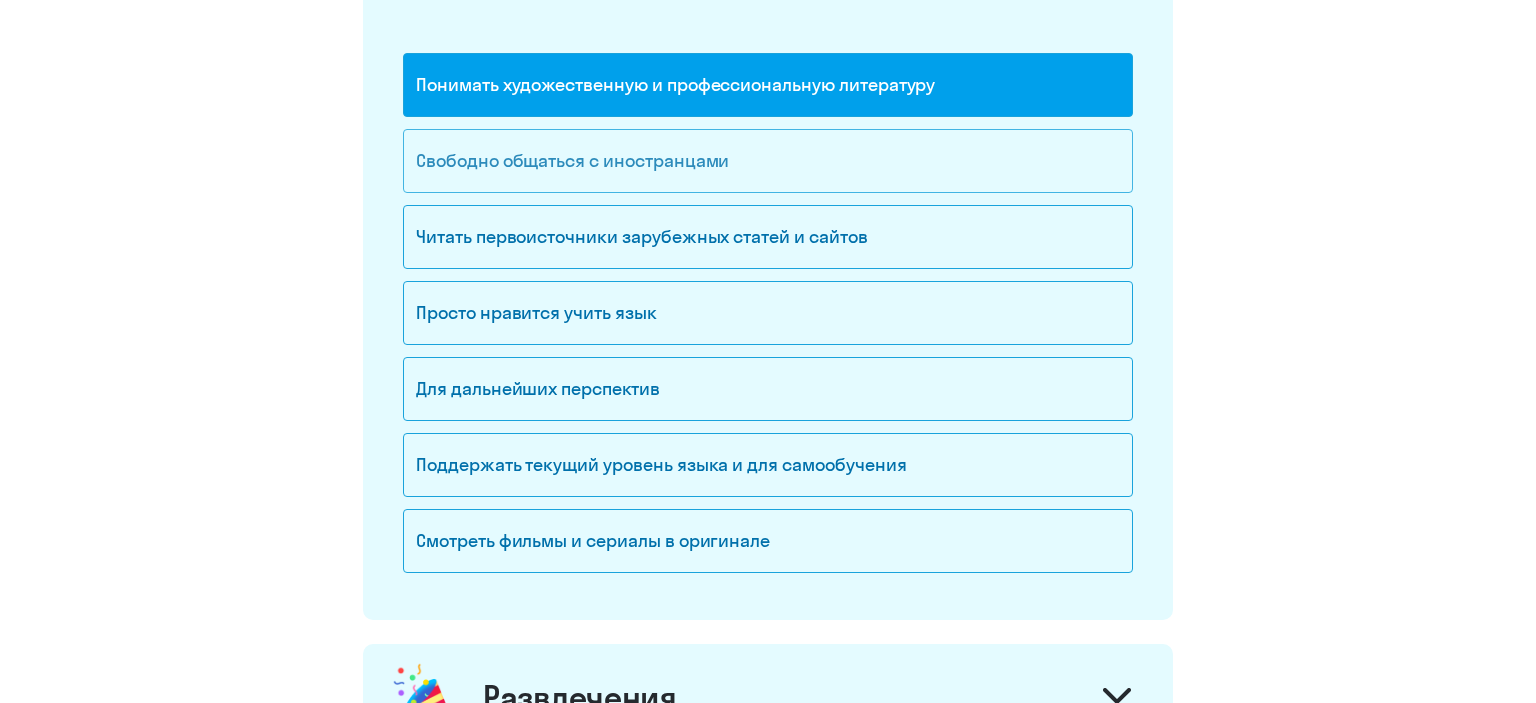 click on "Свободно общаться с иностранцами" 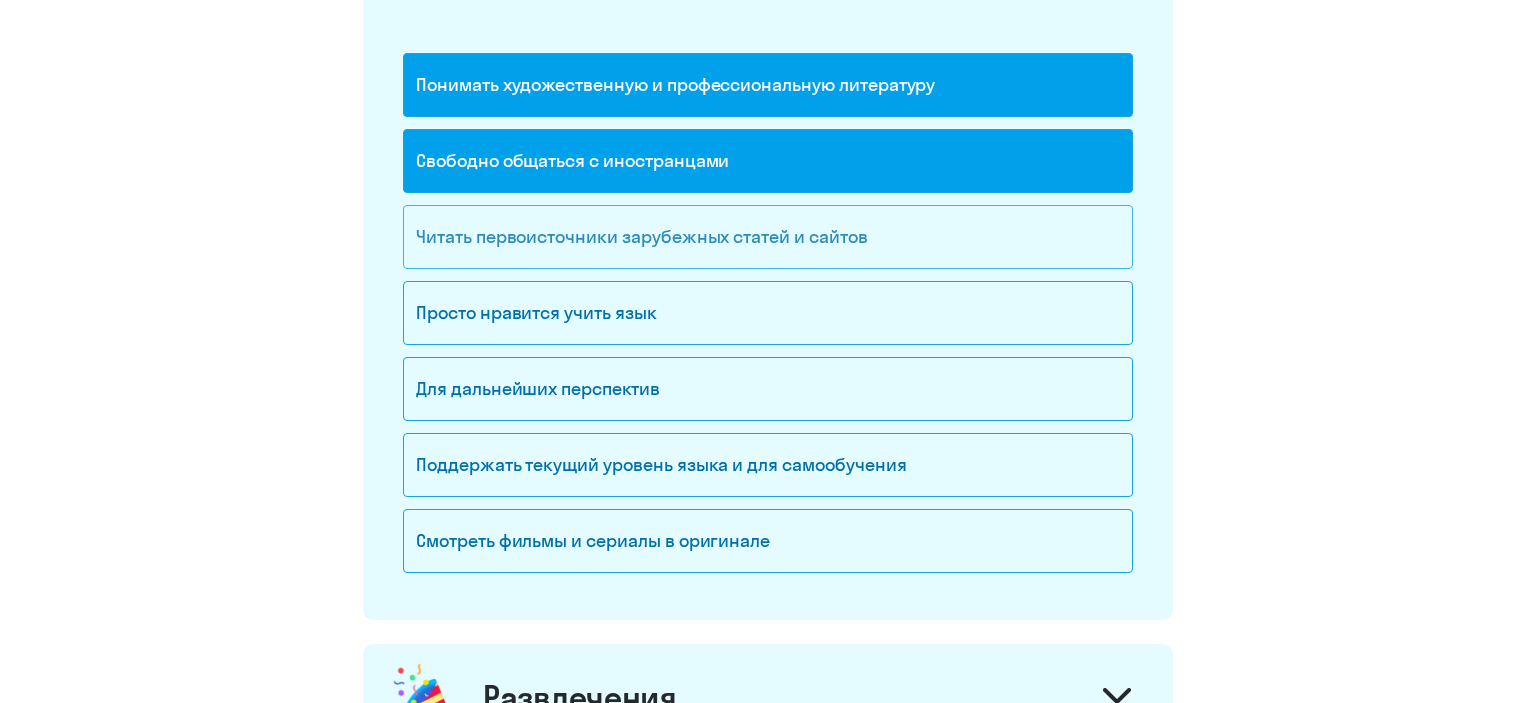 click on "Читать первоисточники зарубежных статей и сайтов" 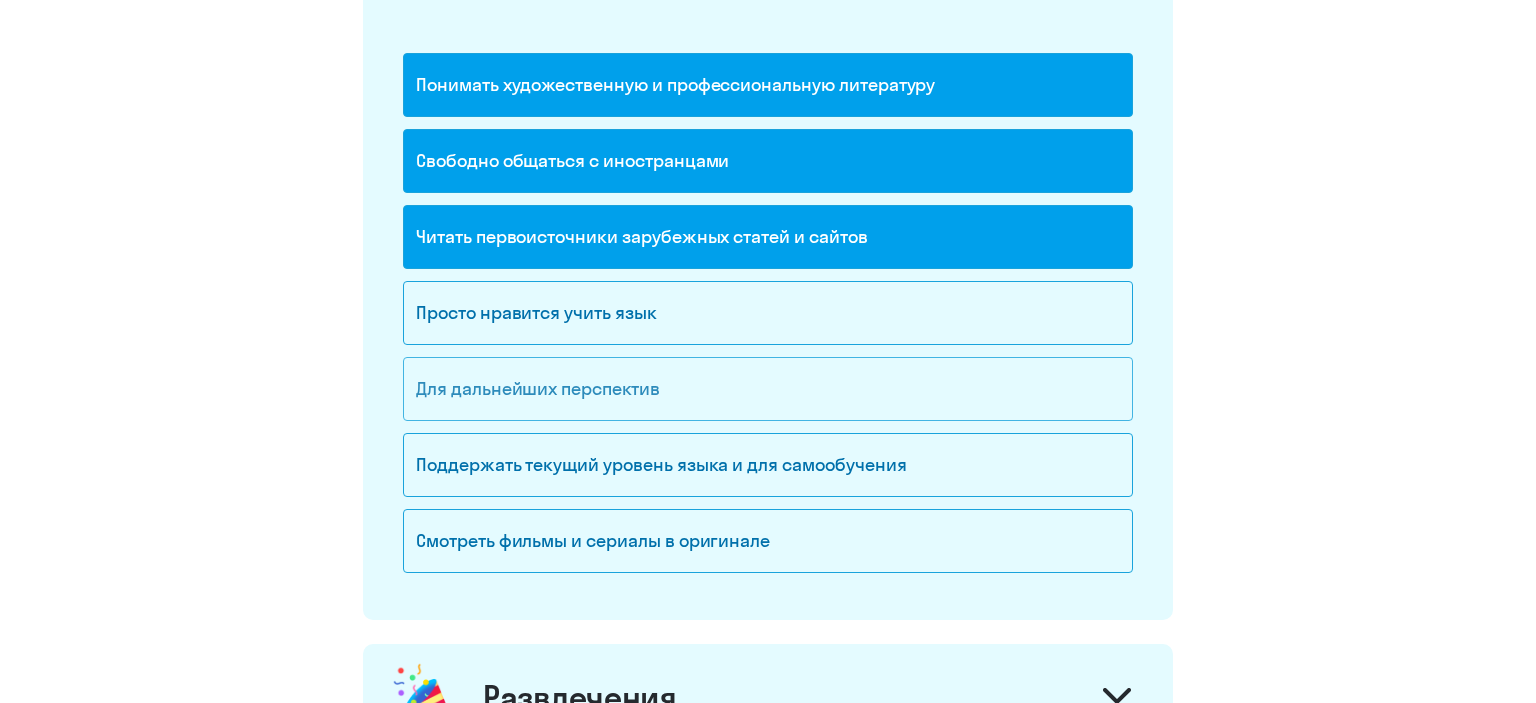 click on "Для дальнейших перспектив" 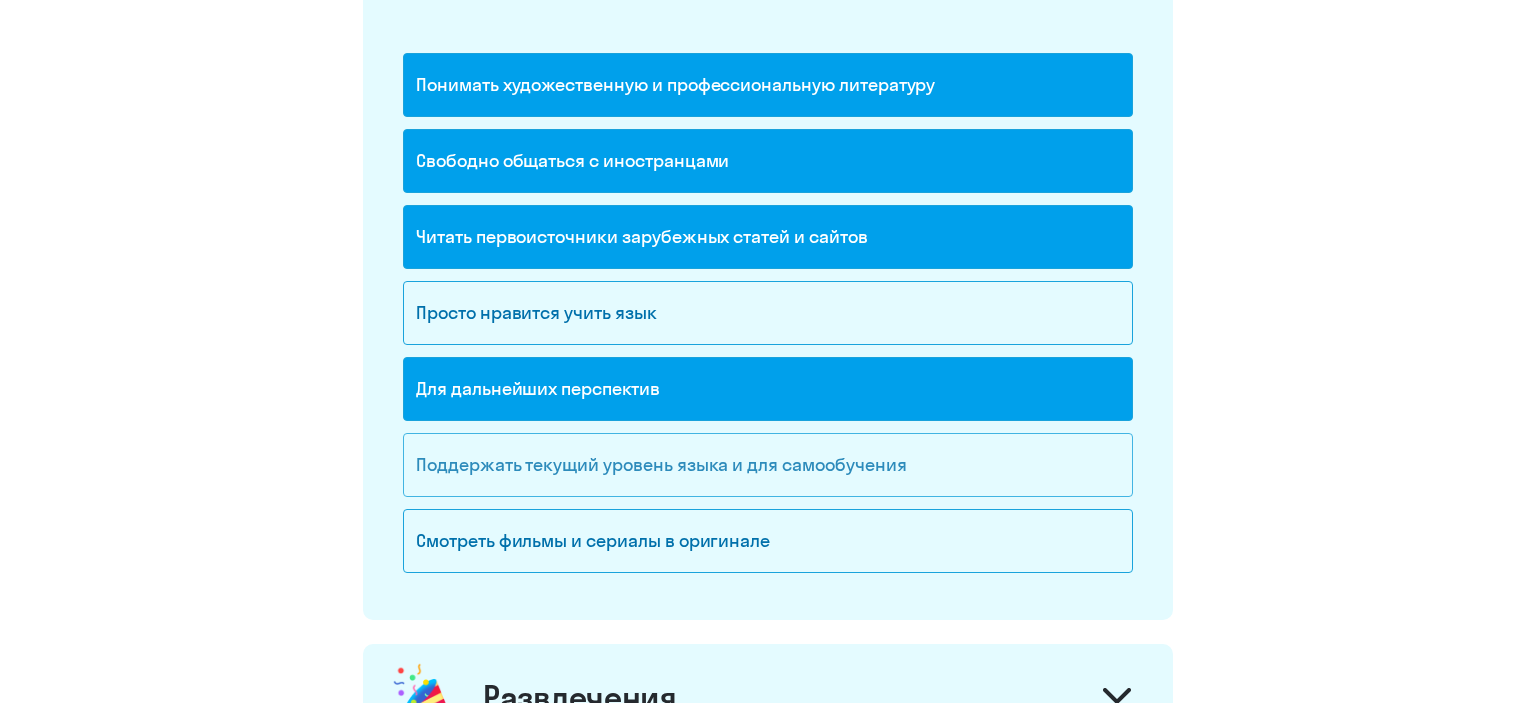 click on "Поддержать текущий уровень языка и для cамообучения" 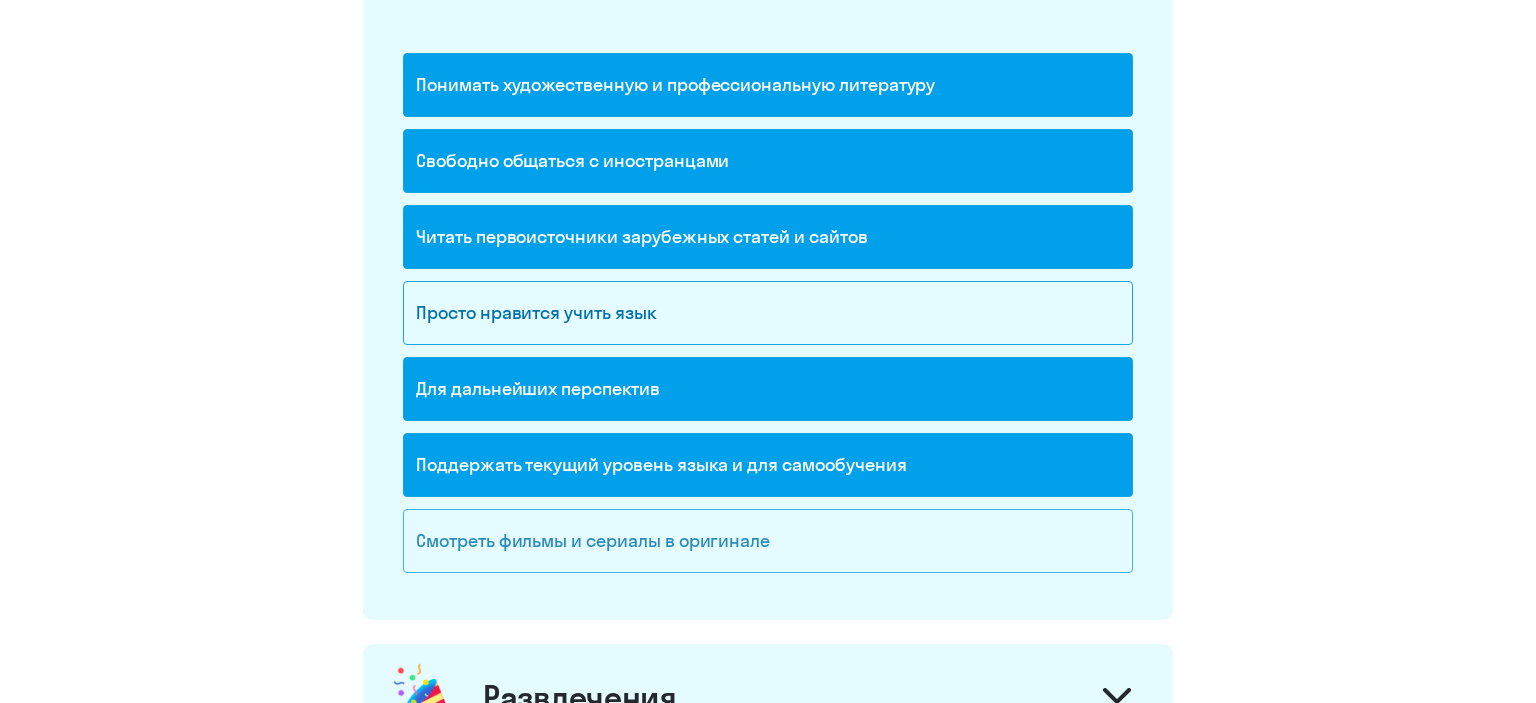 click on "Смотреть фильмы и сериалы в оригинале" 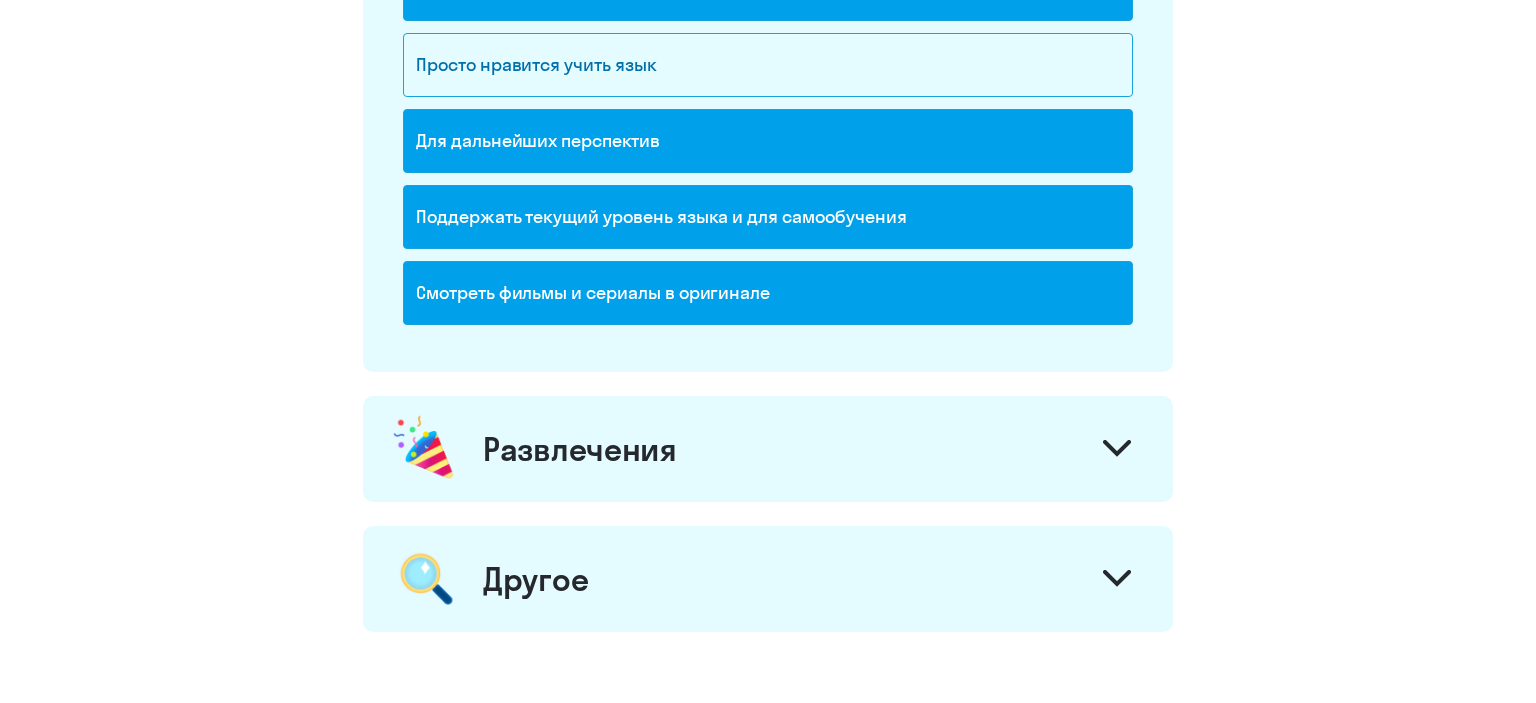 scroll, scrollTop: 2296, scrollLeft: 0, axis: vertical 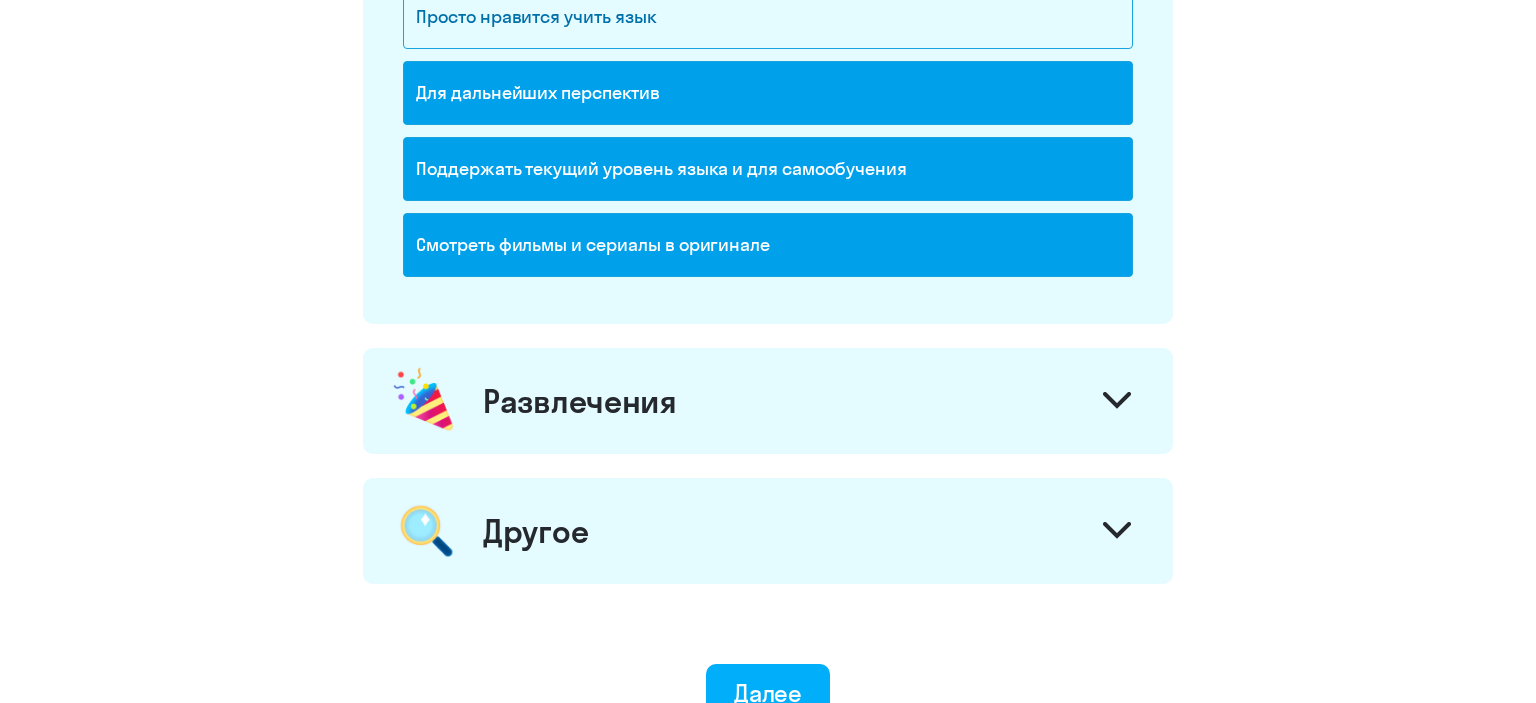 click on "Поддержать текущий уровень языка и для cамообучения" 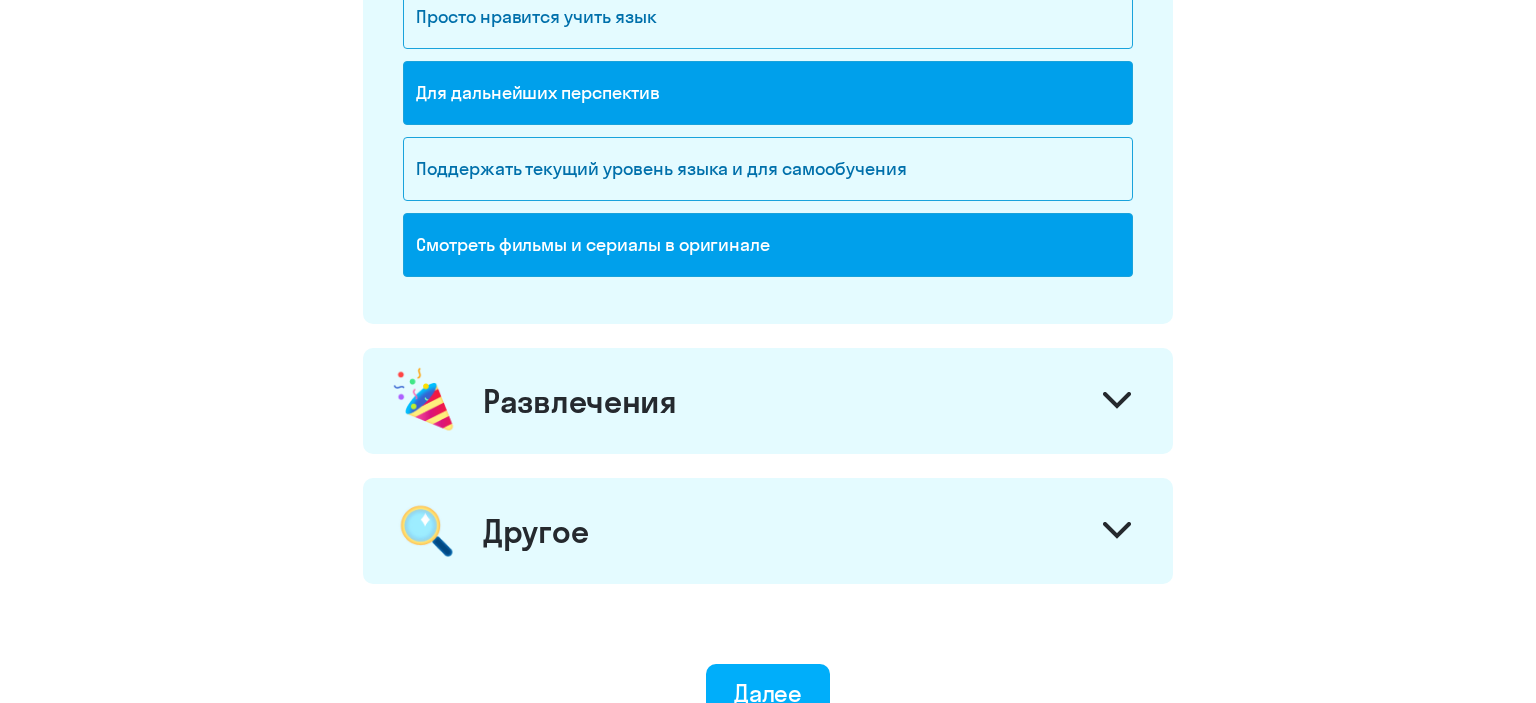 click 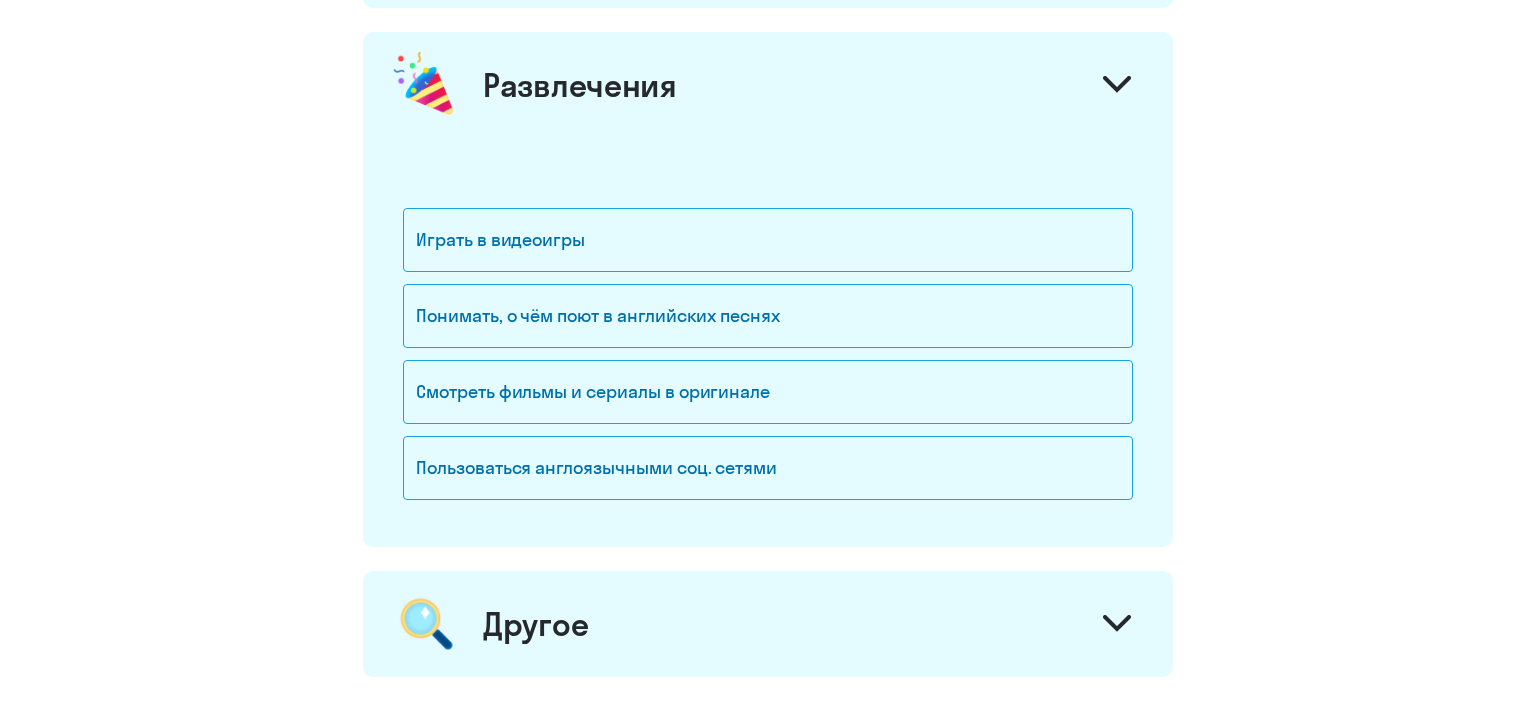 scroll, scrollTop: 2665, scrollLeft: 0, axis: vertical 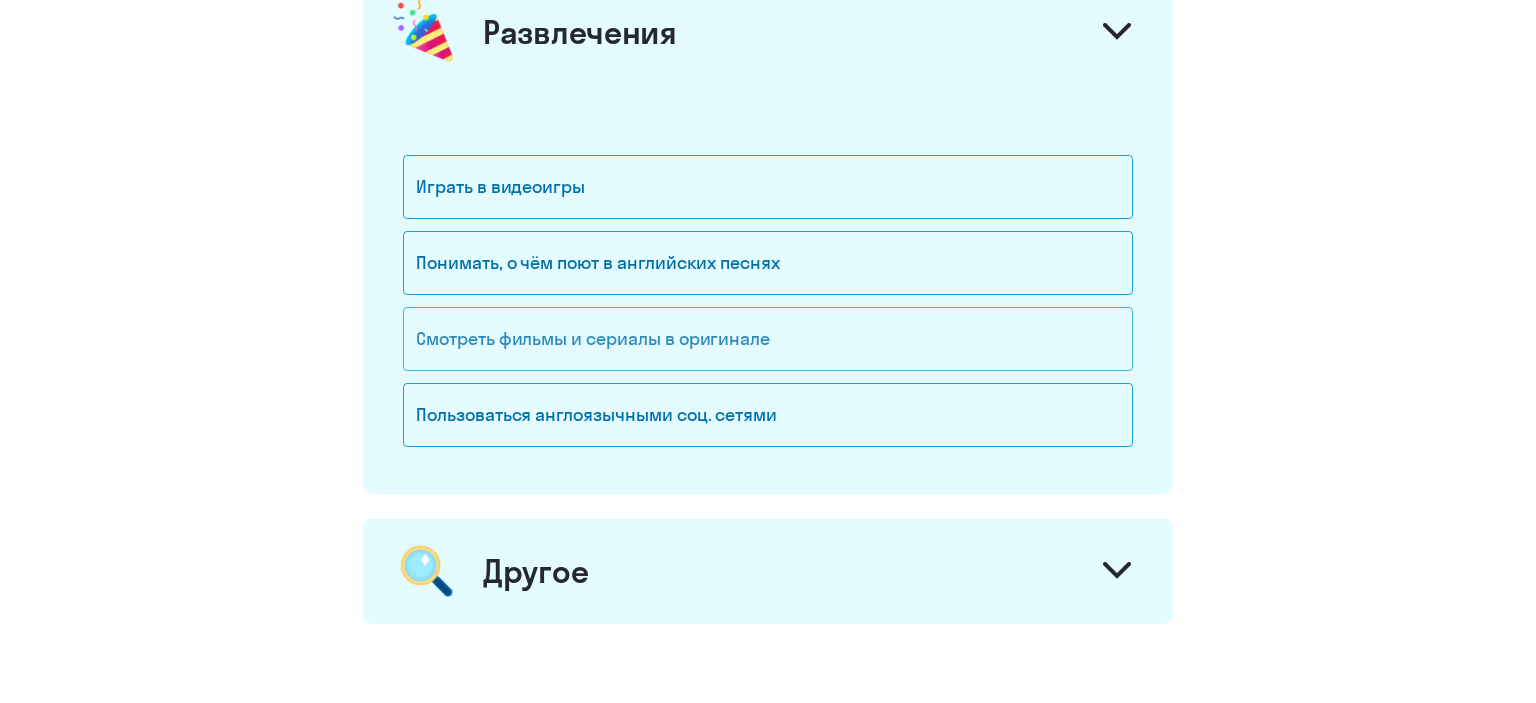 click on "Смотреть фильмы и сериалы в оригинале" 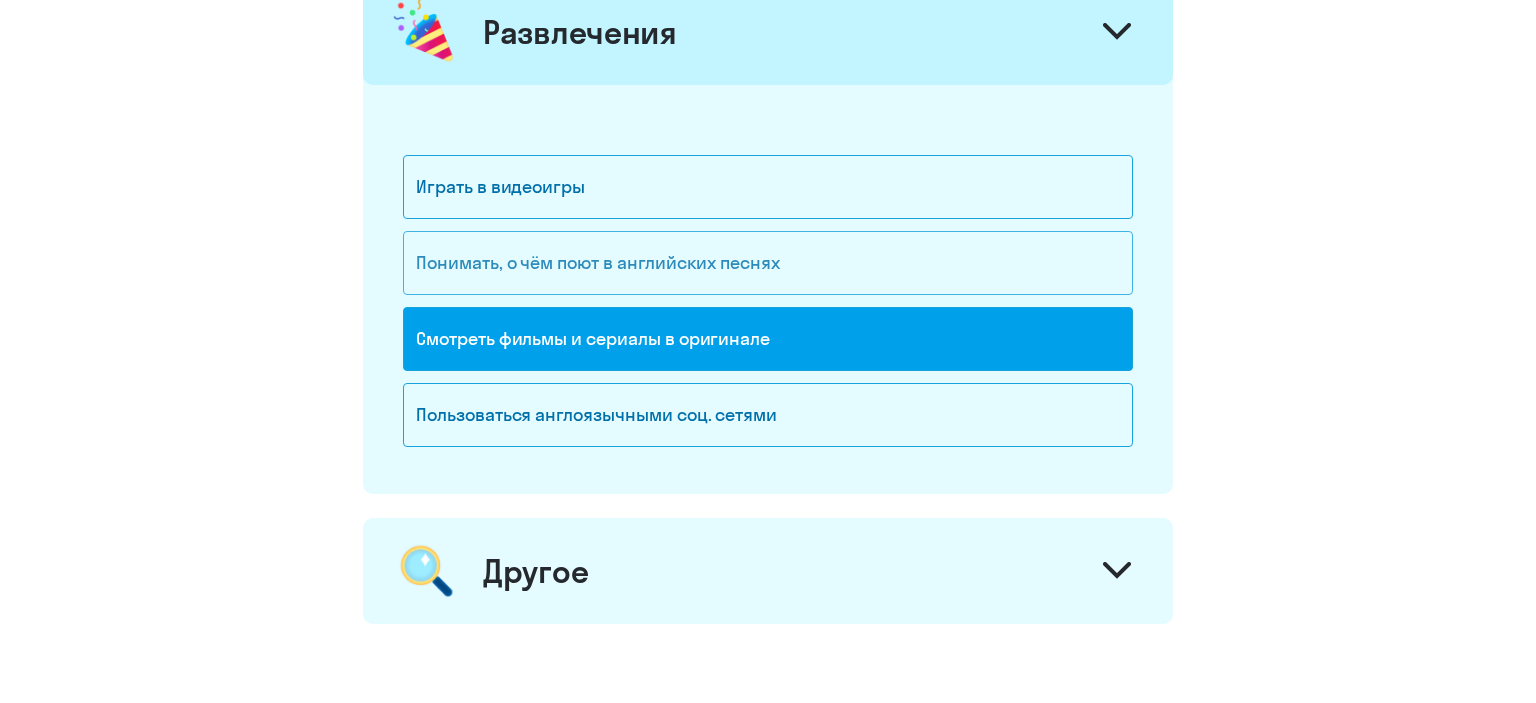 click on "Понимать, о чём поют в английских песнях" 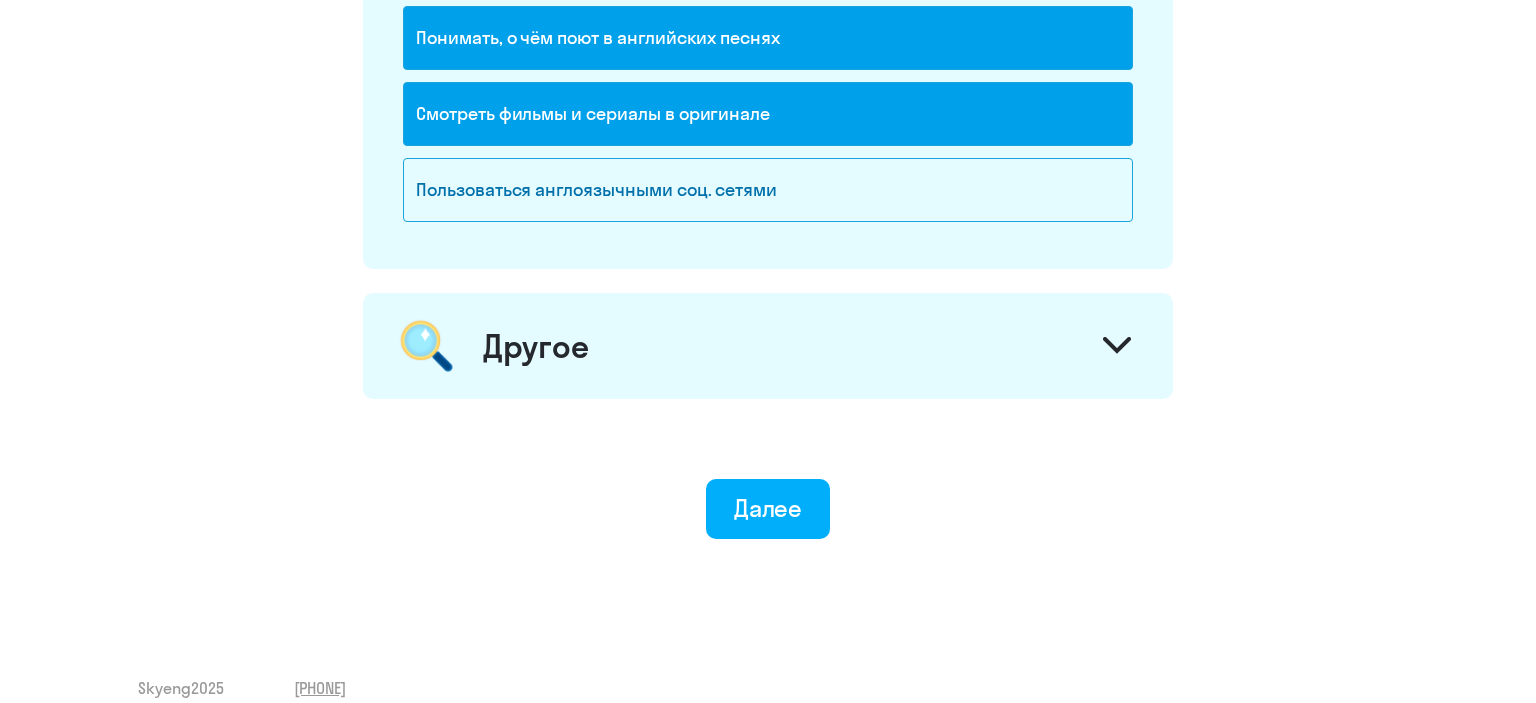 scroll, scrollTop: 2908, scrollLeft: 0, axis: vertical 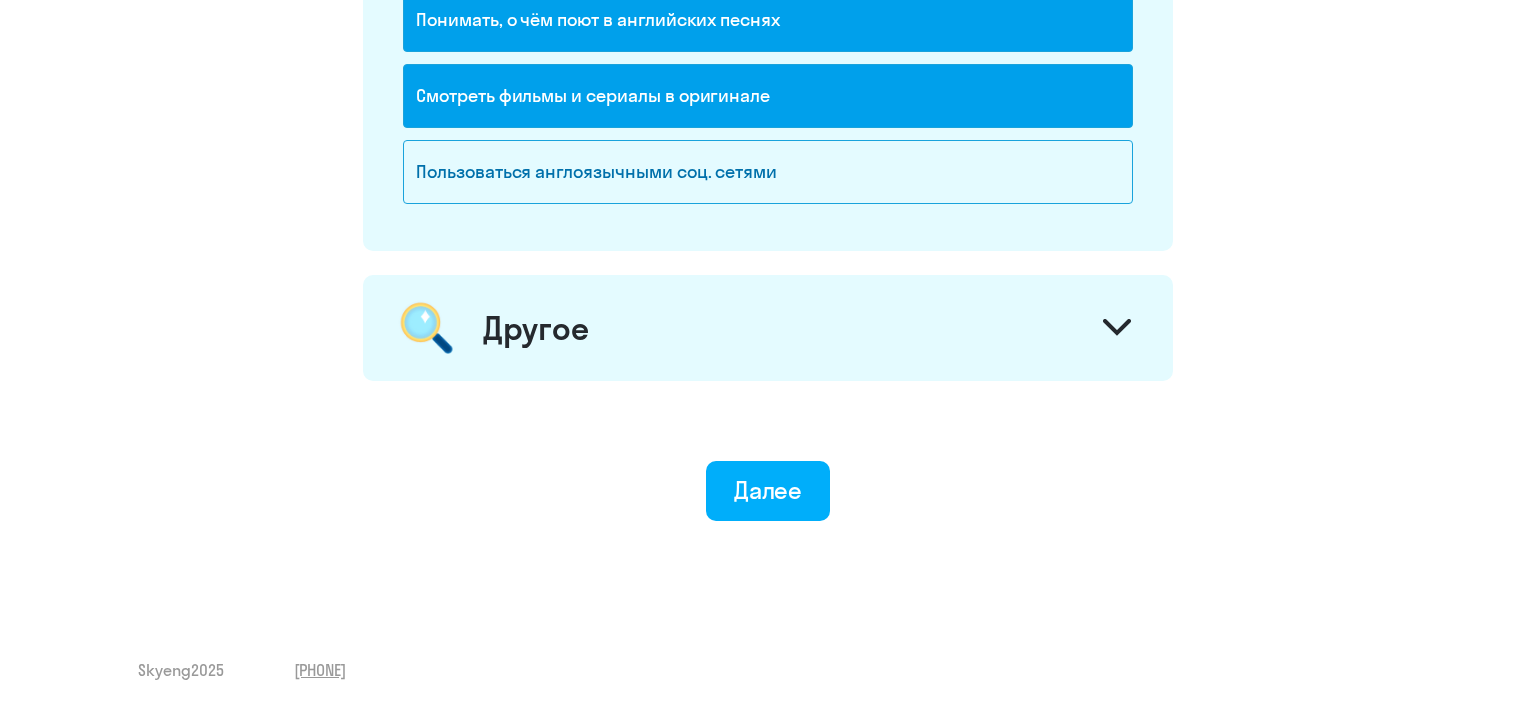 click 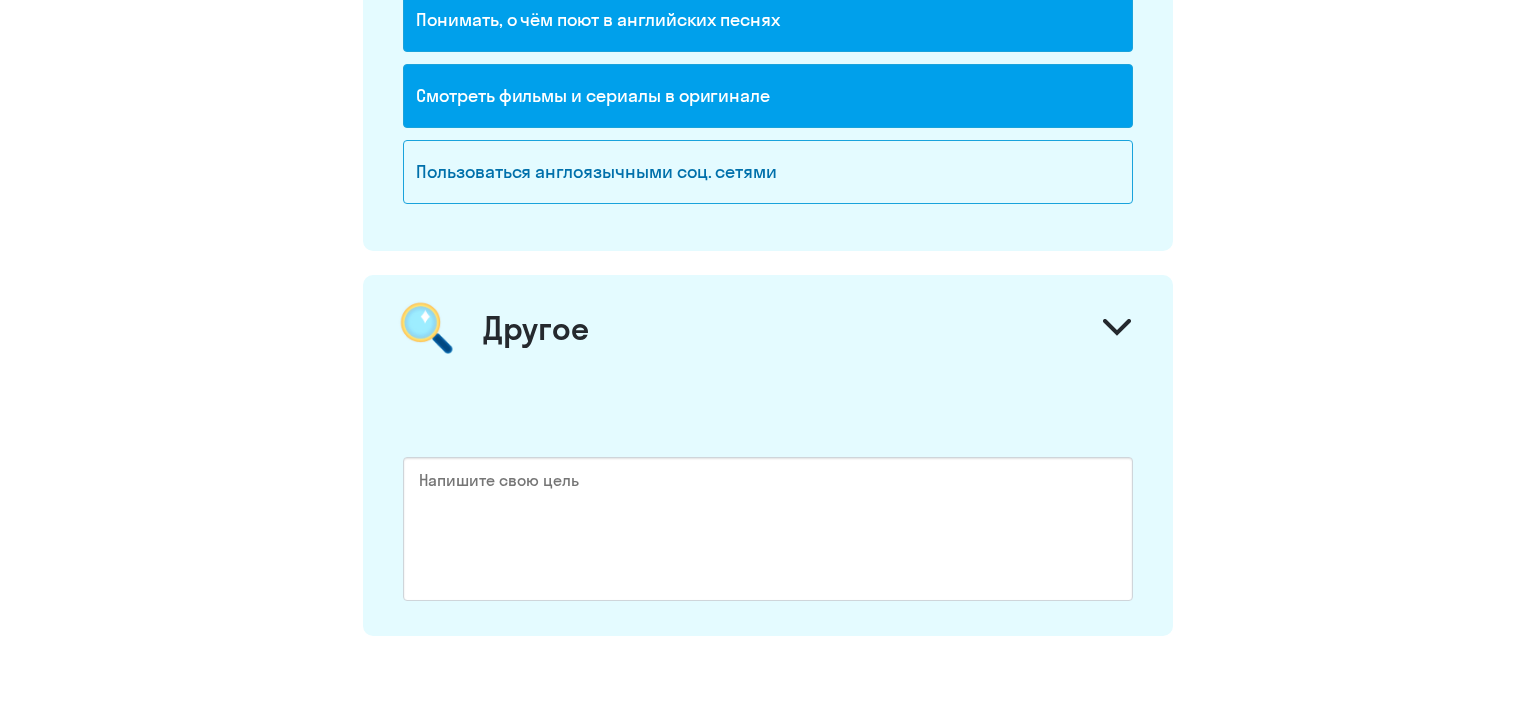 scroll, scrollTop: 3162, scrollLeft: 0, axis: vertical 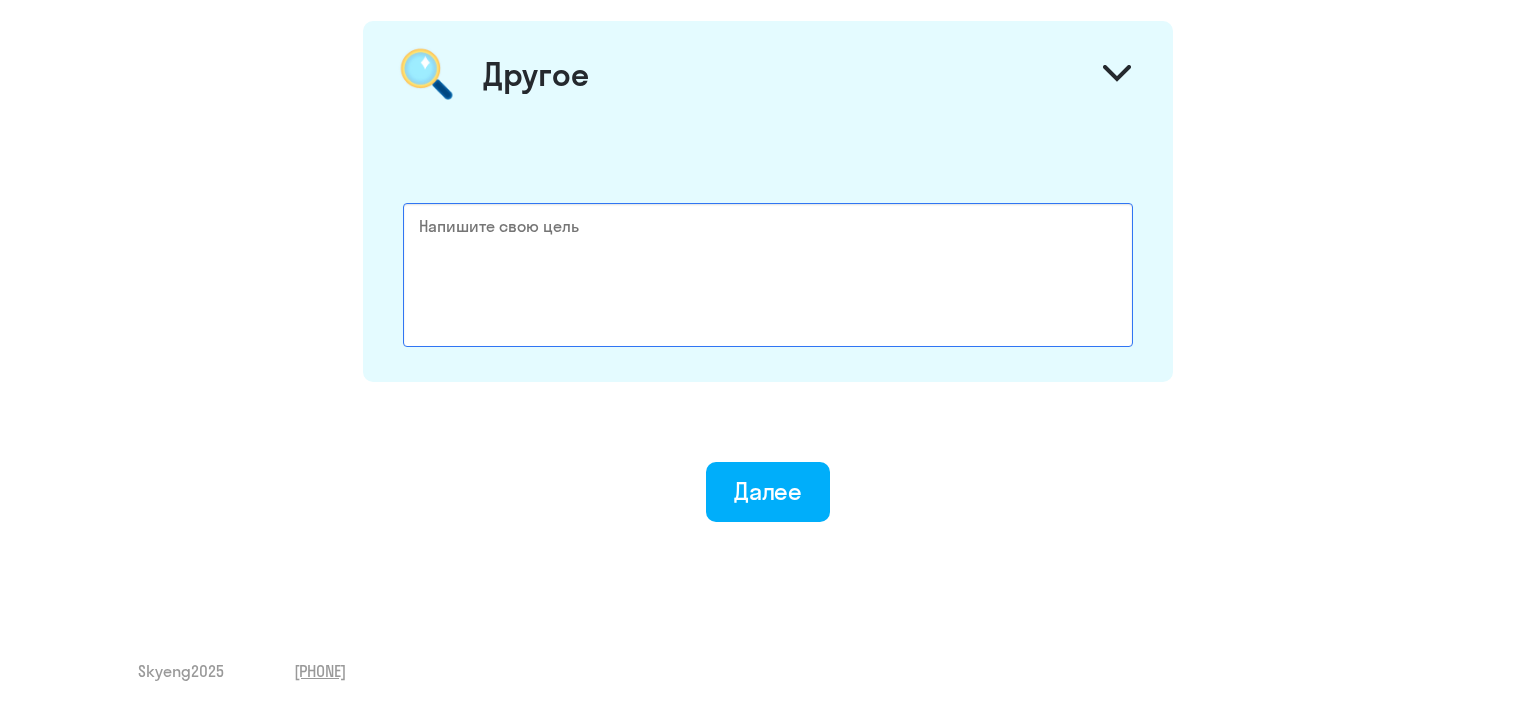 click at bounding box center (768, 275) 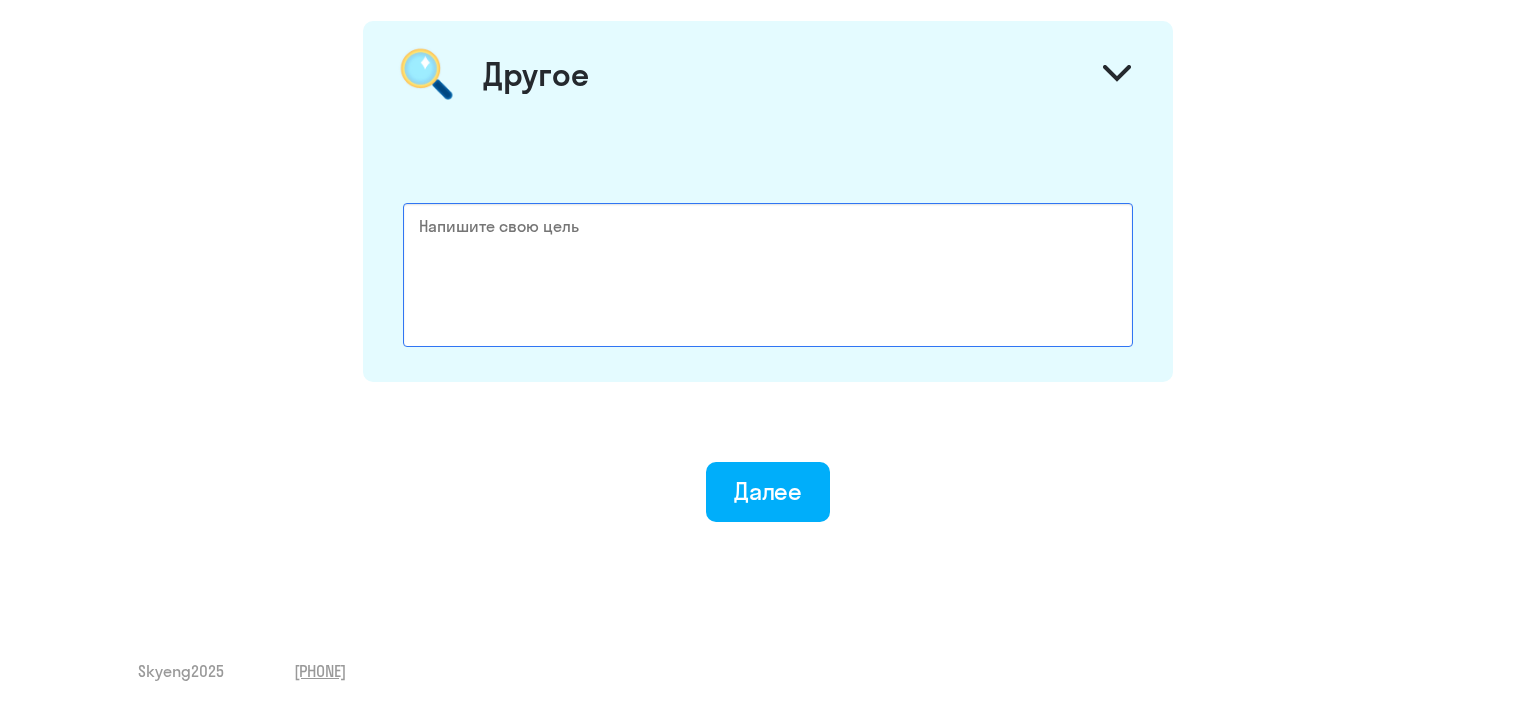 type on "С" 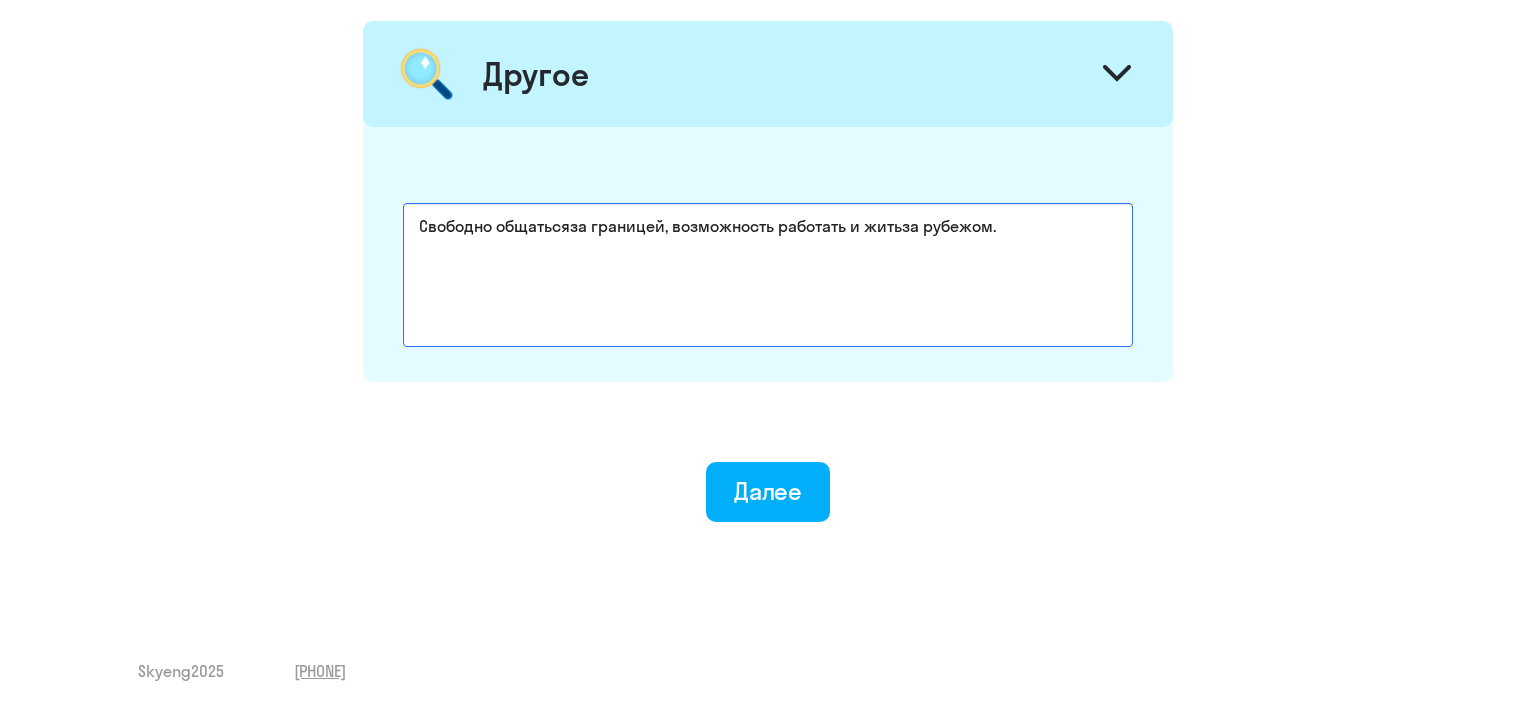 click on "Свободно общатьсяза границей, возможность работать и житьза рубежом." at bounding box center [768, 275] 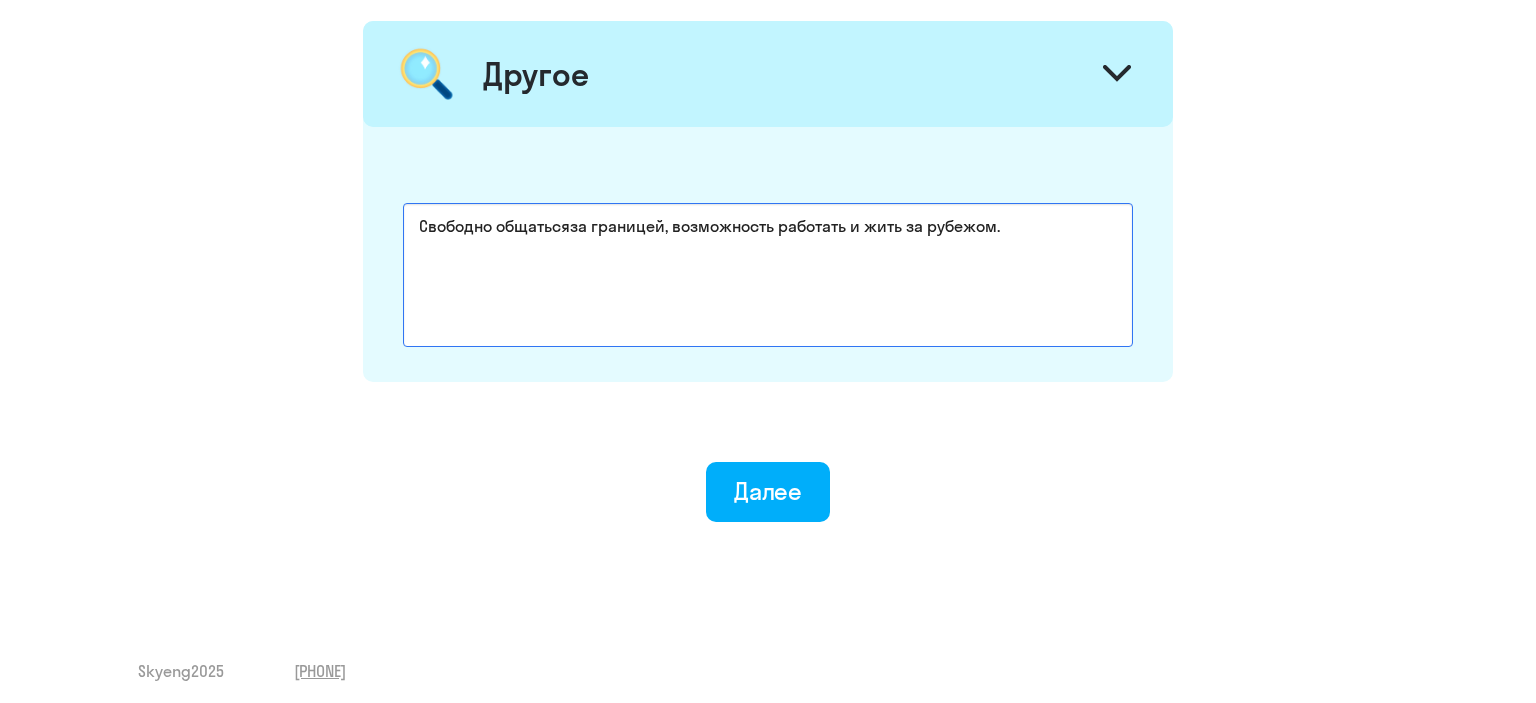 click on "Свободно общатьсяза границей, возможность работать и жить за рубежом." at bounding box center (768, 275) 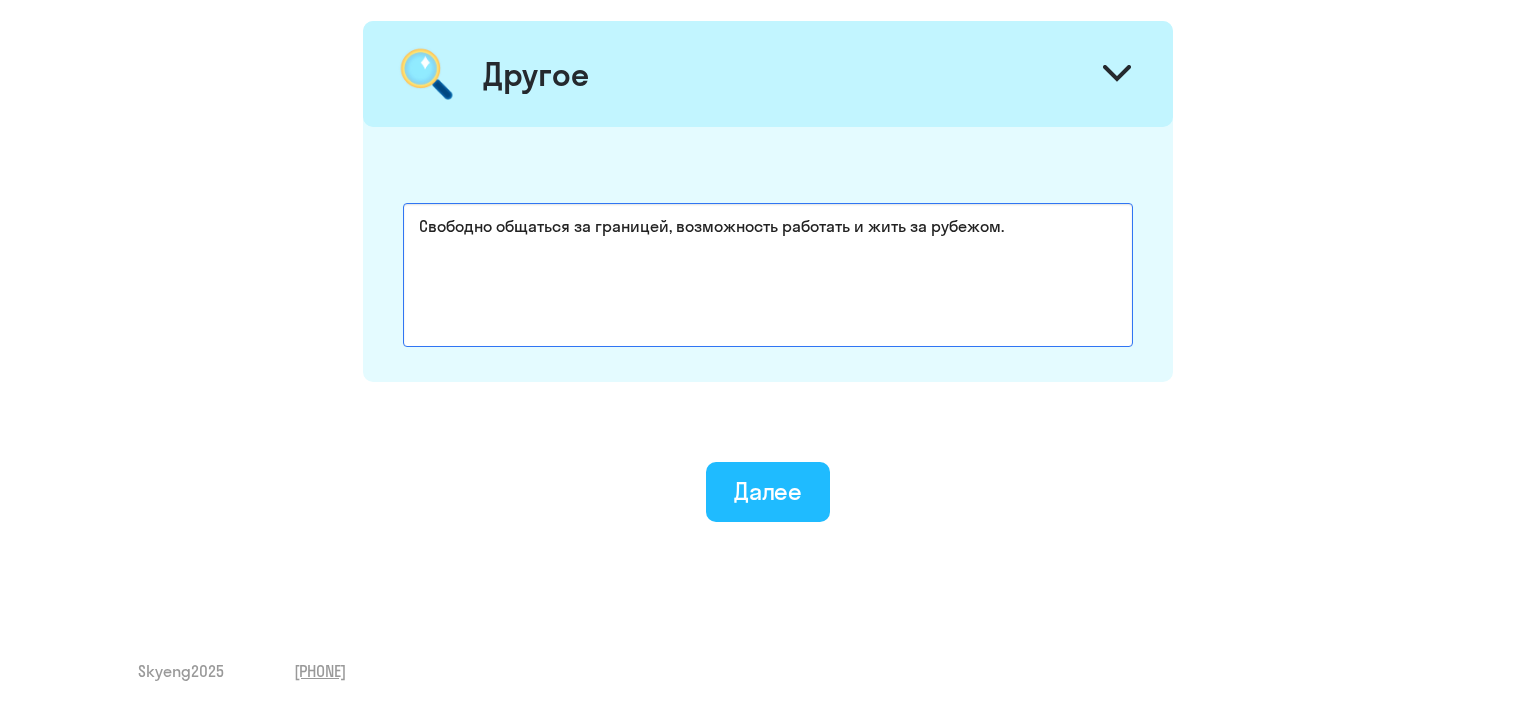 type on "Свободно общаться за границей, возможность работать и жить за рубежом." 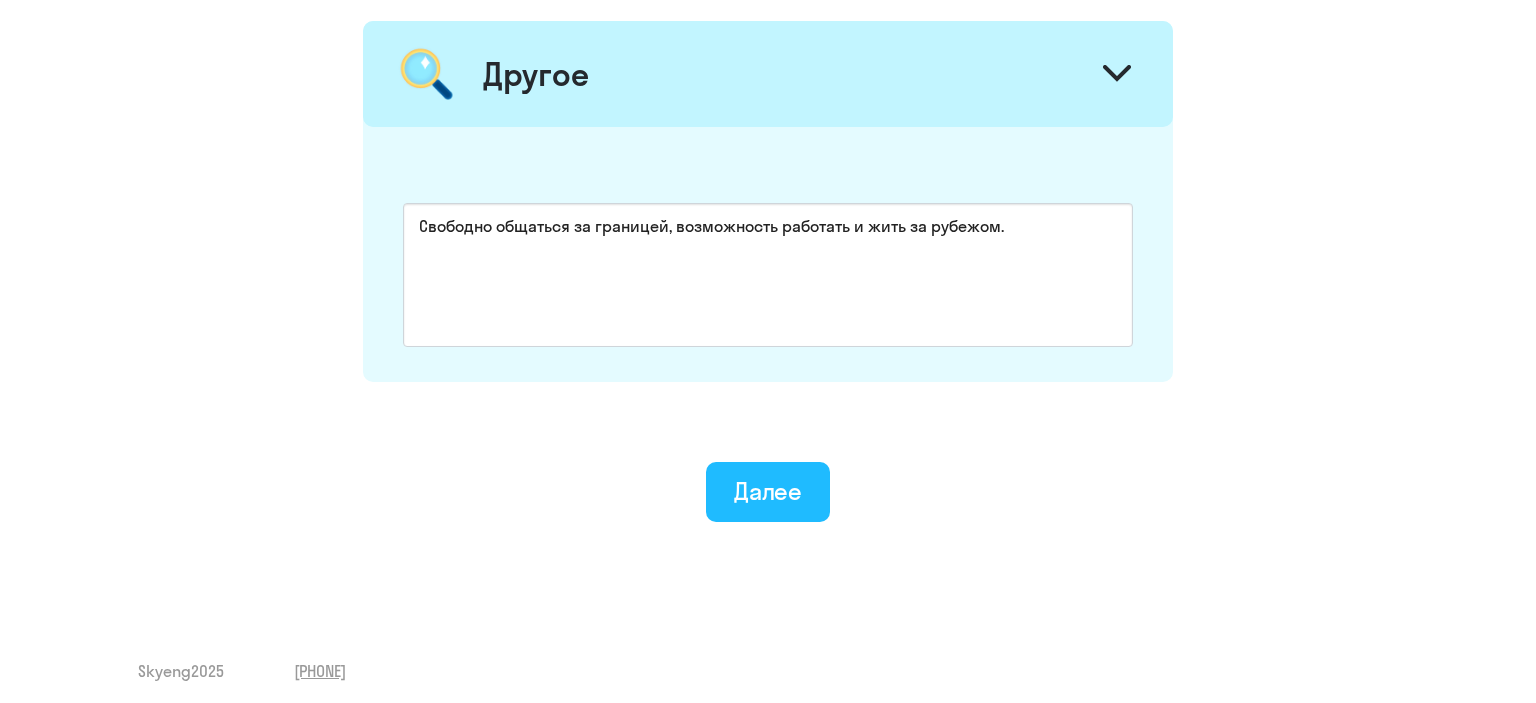 click on "Далее" 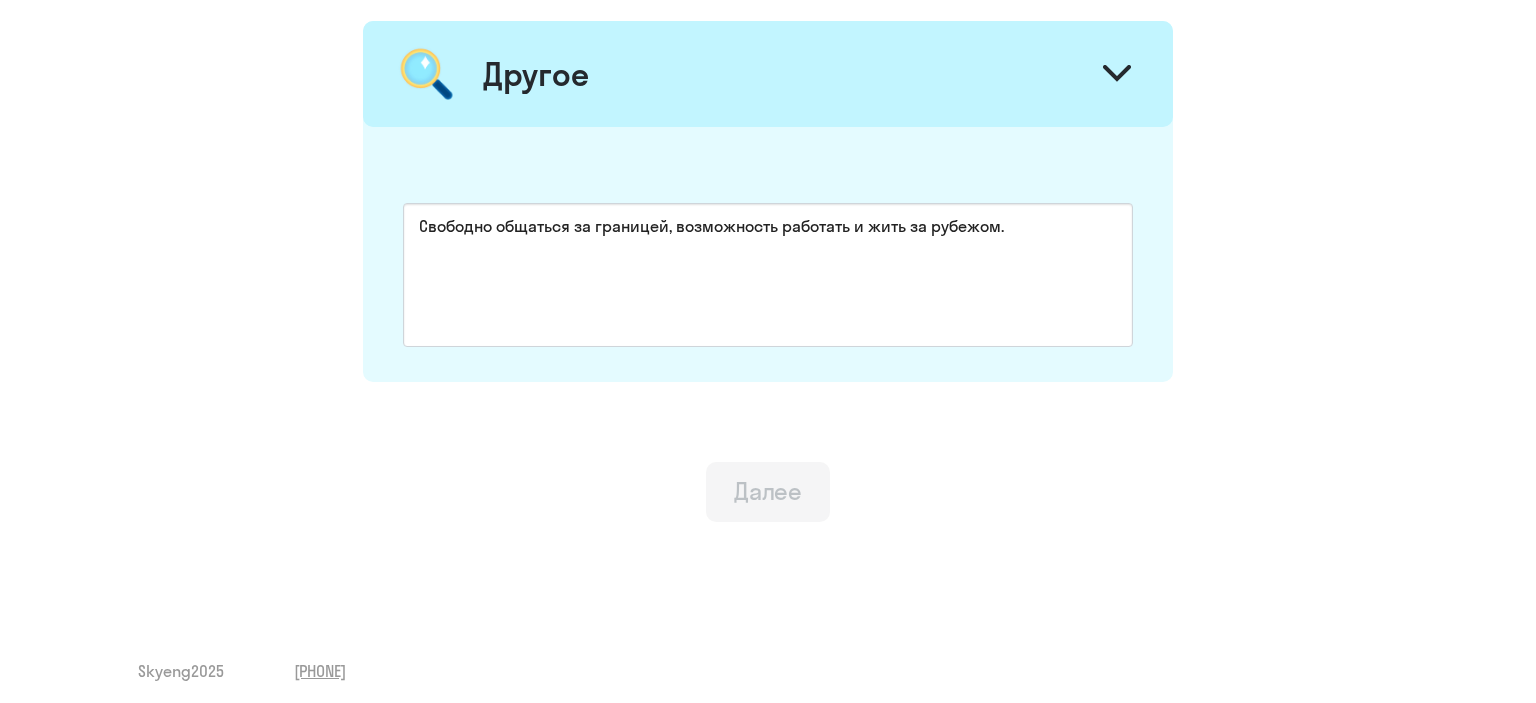 scroll, scrollTop: 0, scrollLeft: 0, axis: both 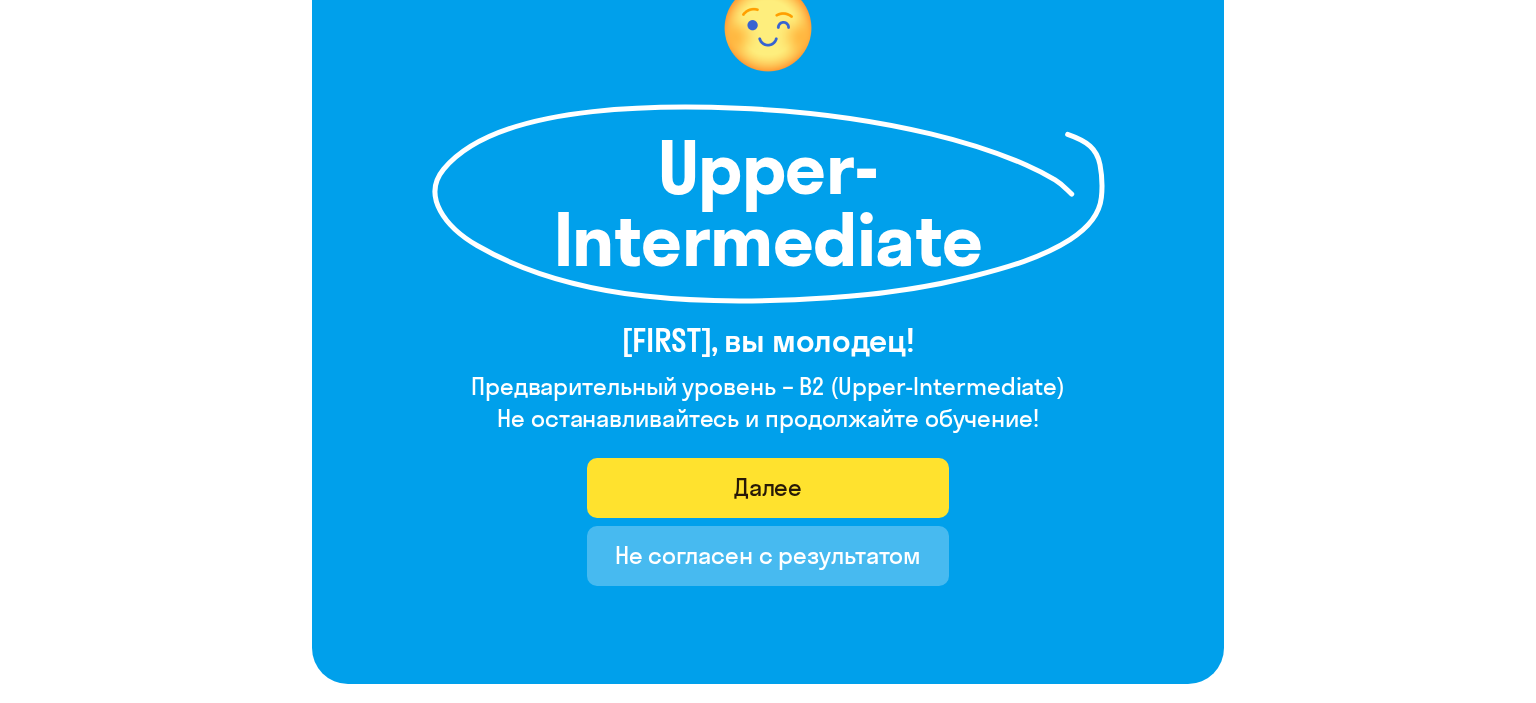 click on "Далее" 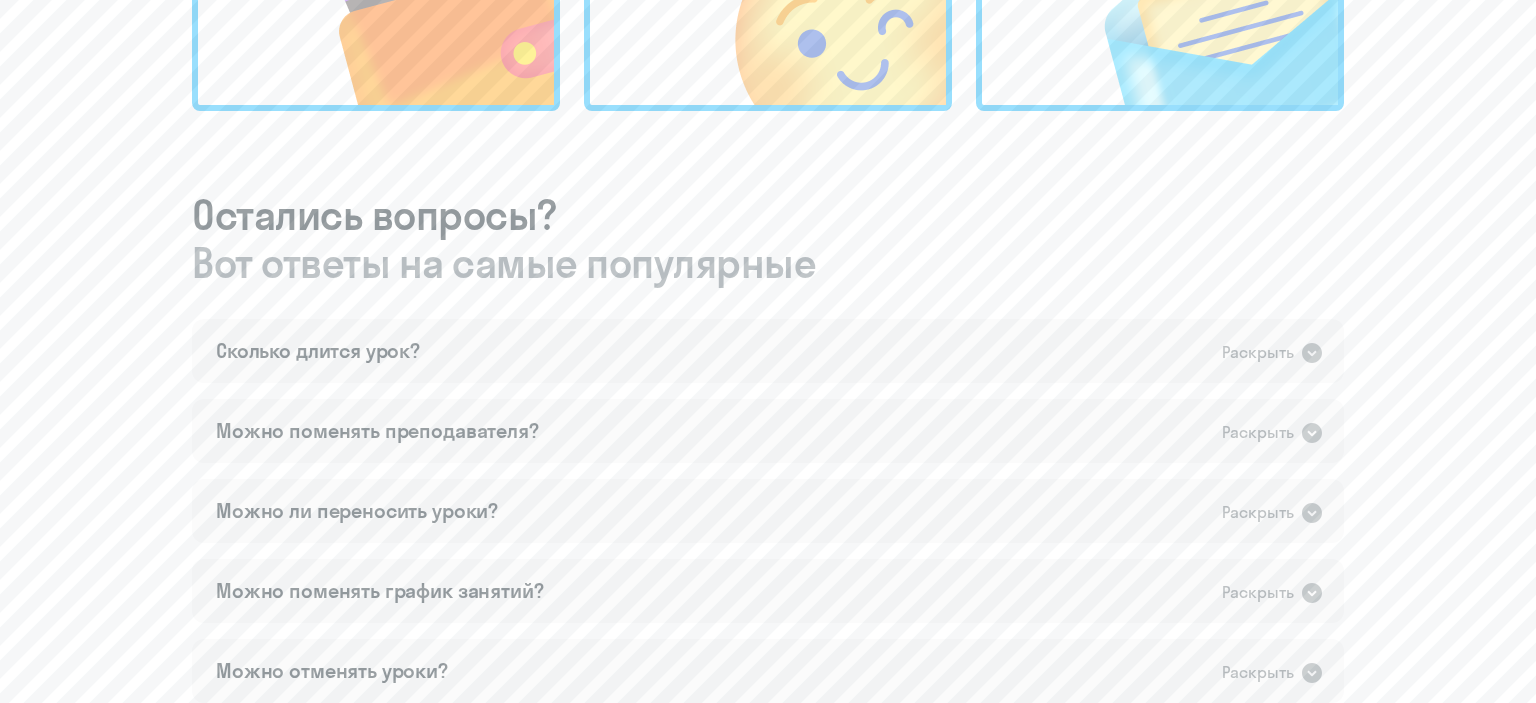 scroll, scrollTop: 1388, scrollLeft: 0, axis: vertical 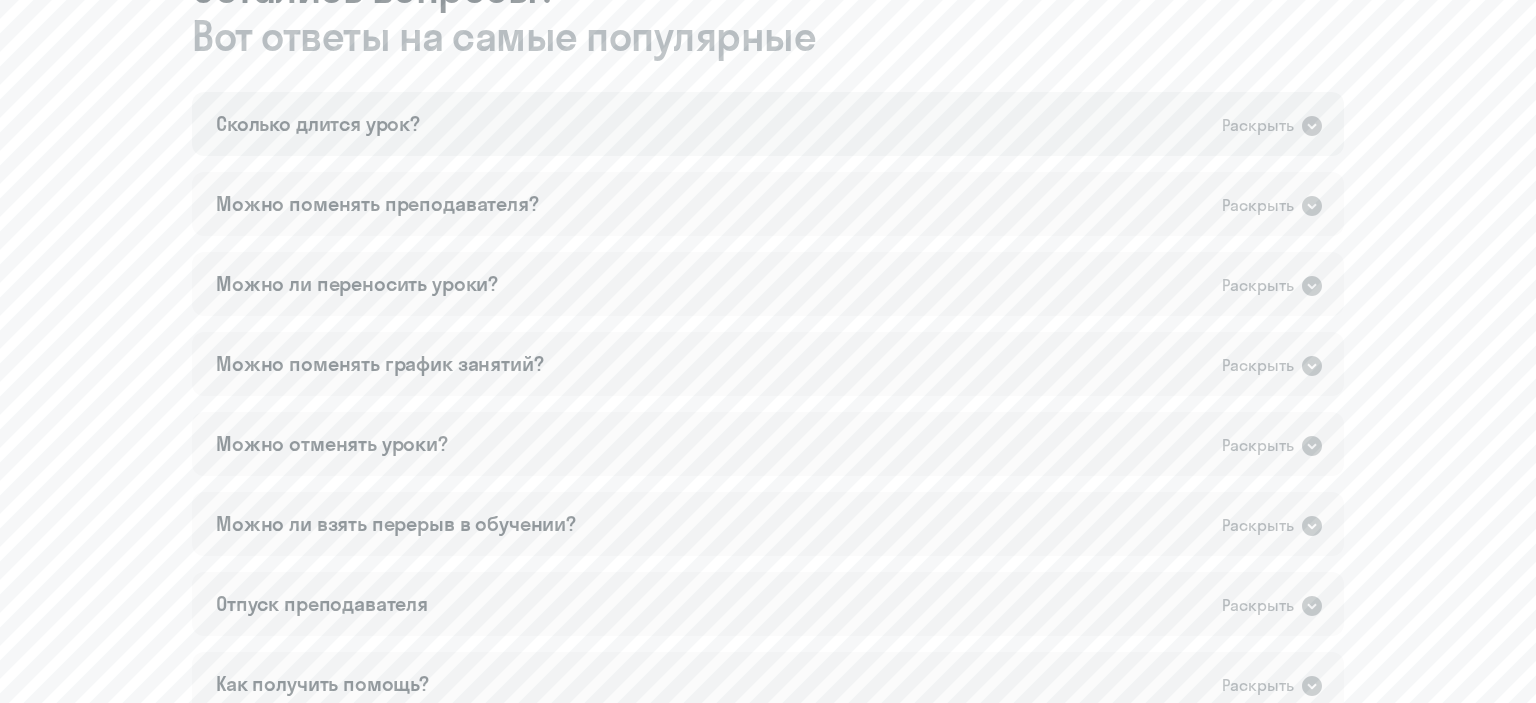 click on "Сколько длится урок?   Раскрыть" 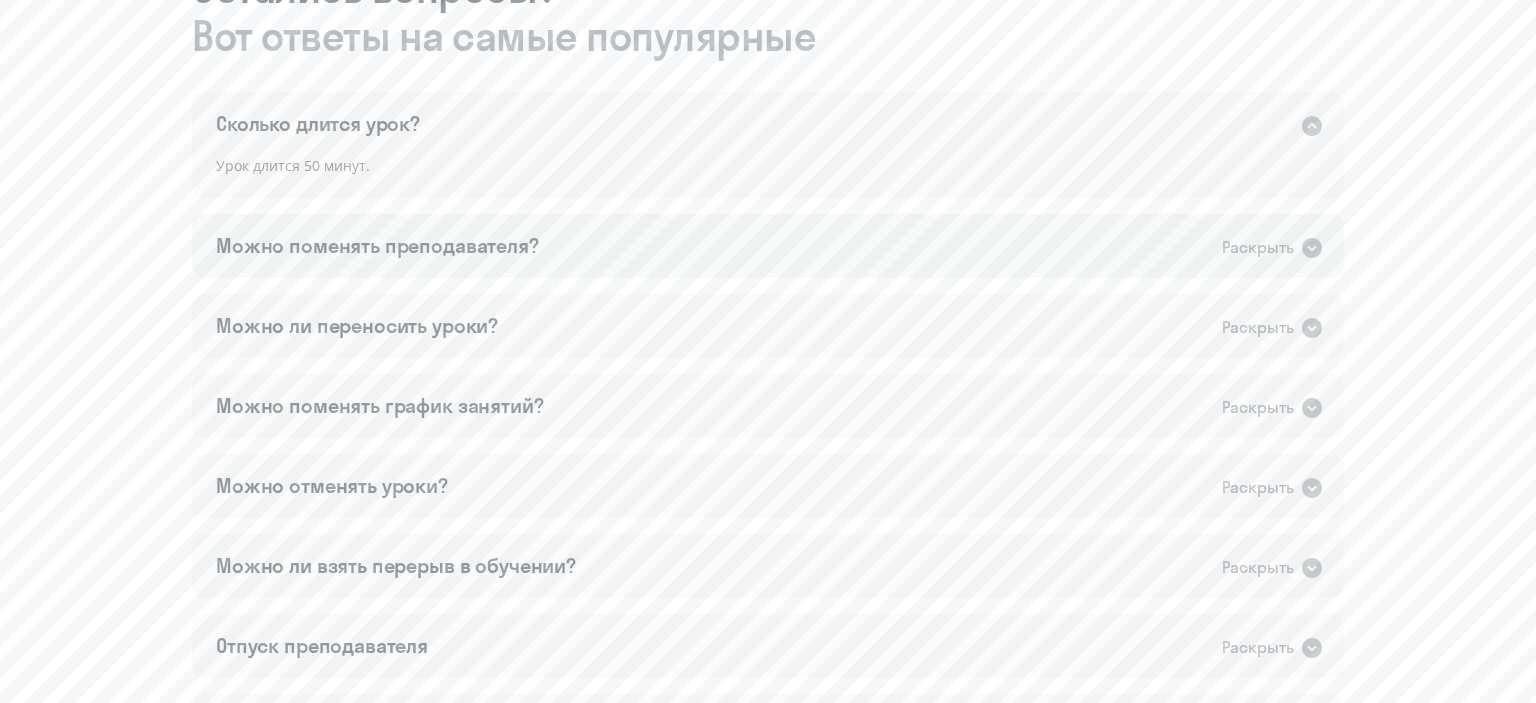 click on "Можно поменять преподавателя?" 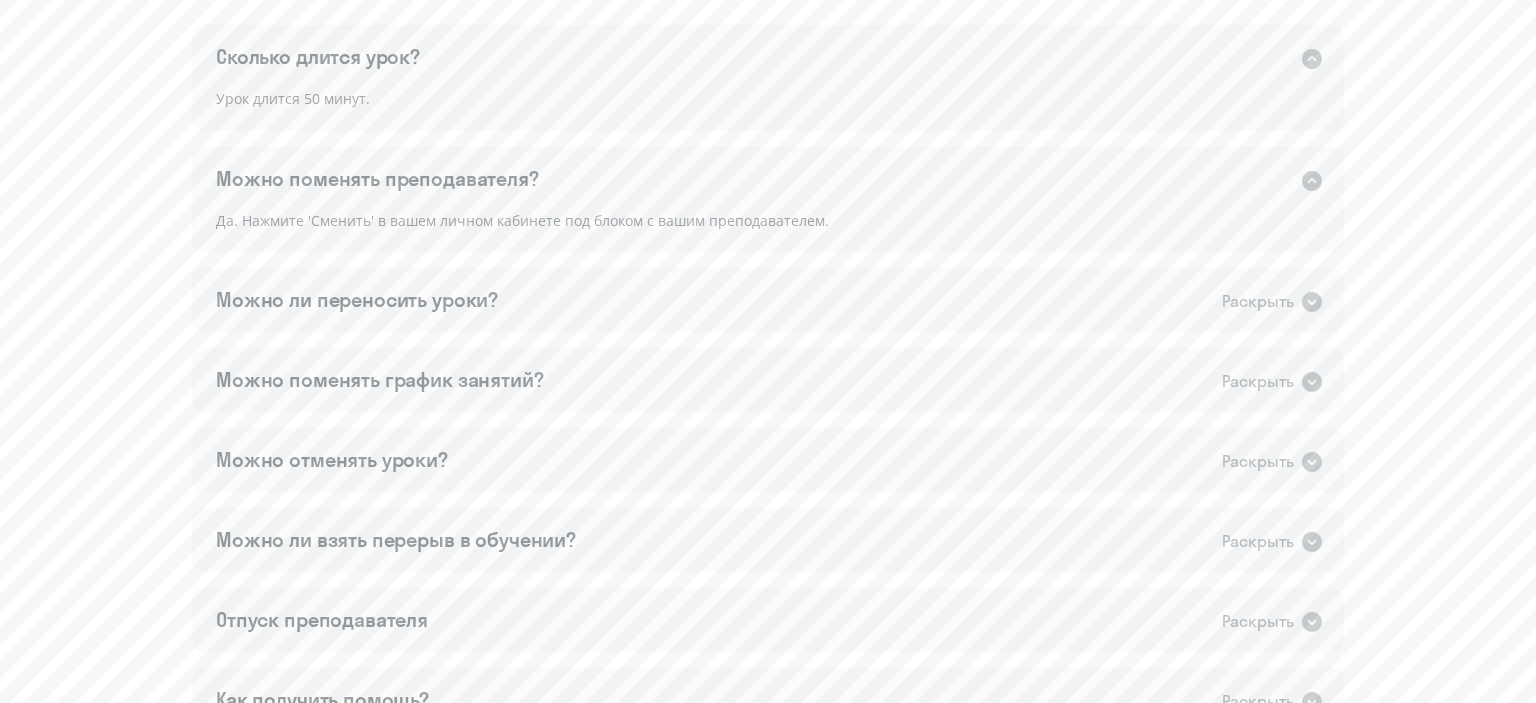 scroll, scrollTop: 1283, scrollLeft: 0, axis: vertical 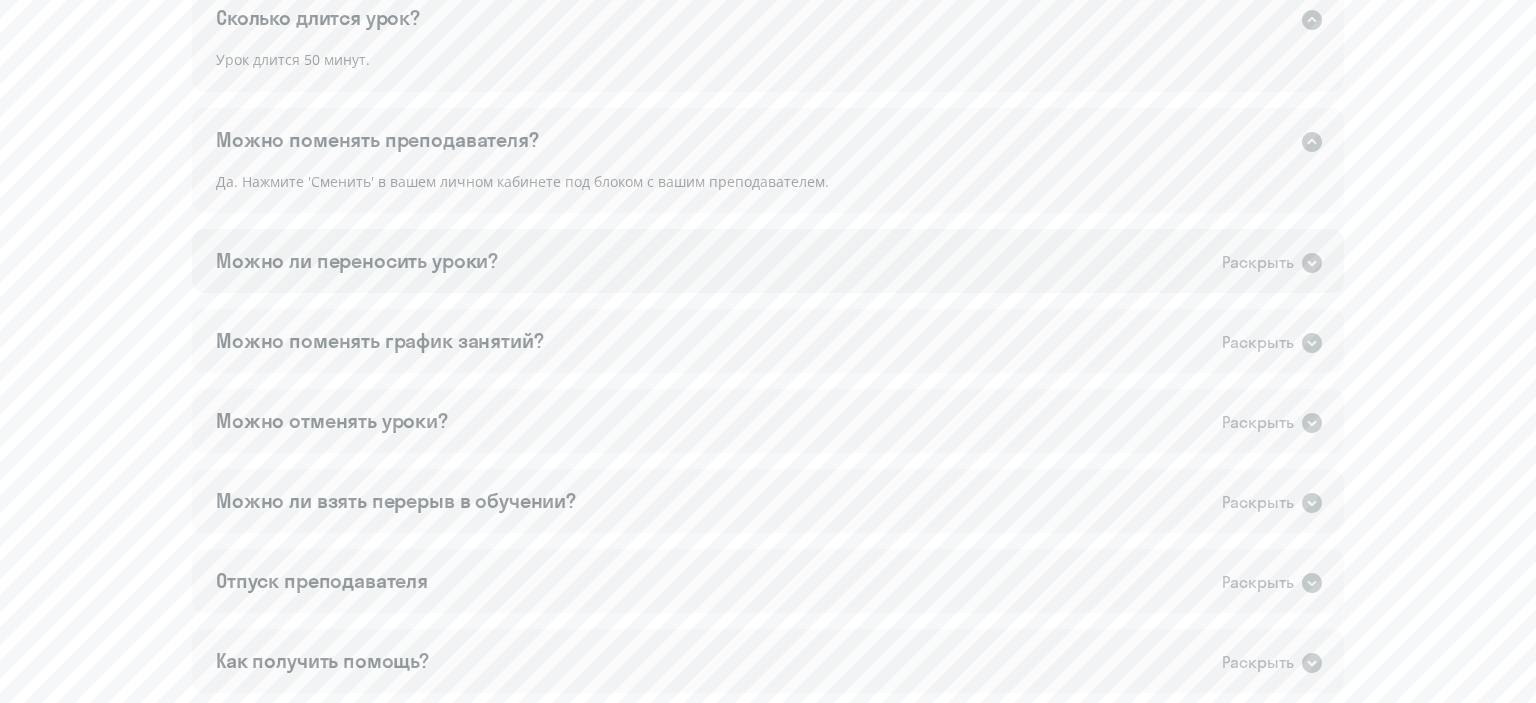 click on "Можно ли переносить уроки?" 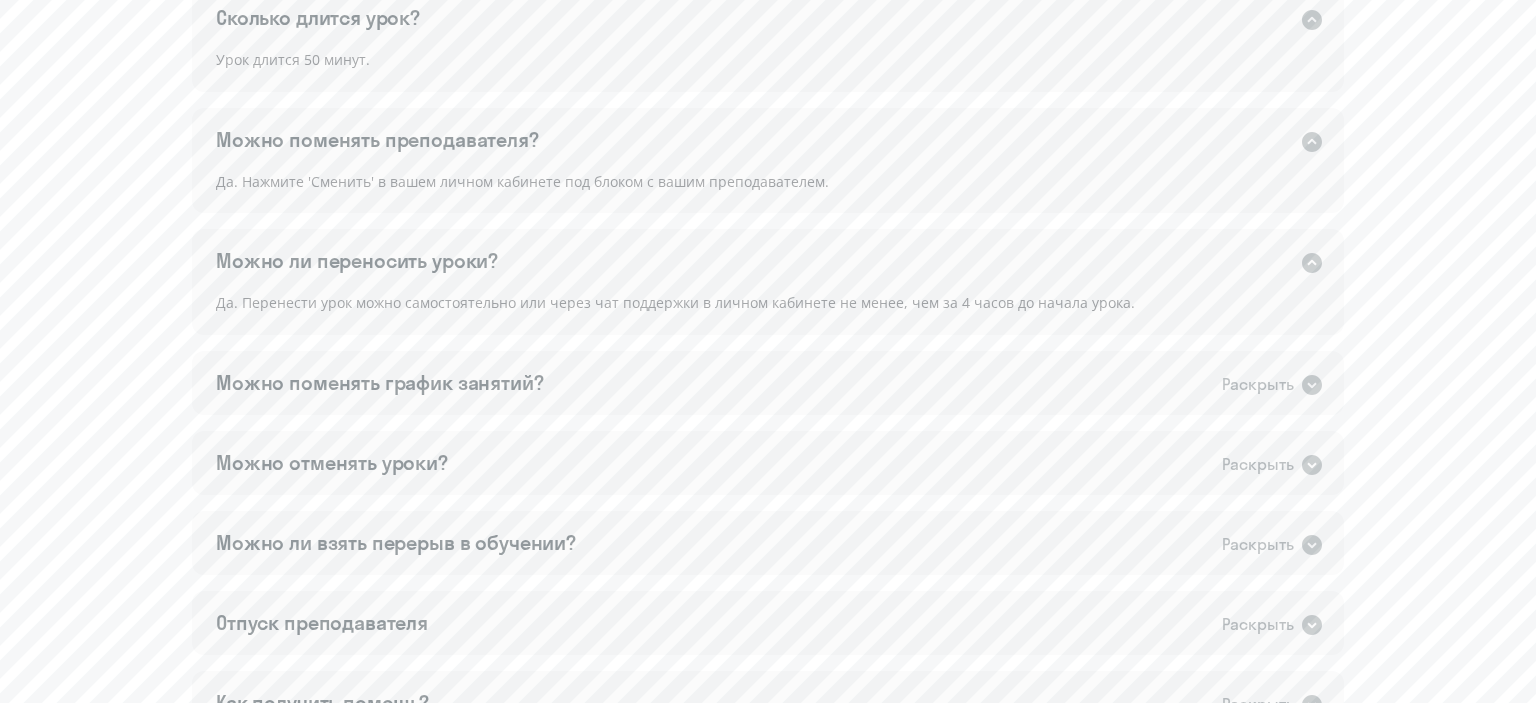 scroll, scrollTop: 1388, scrollLeft: 0, axis: vertical 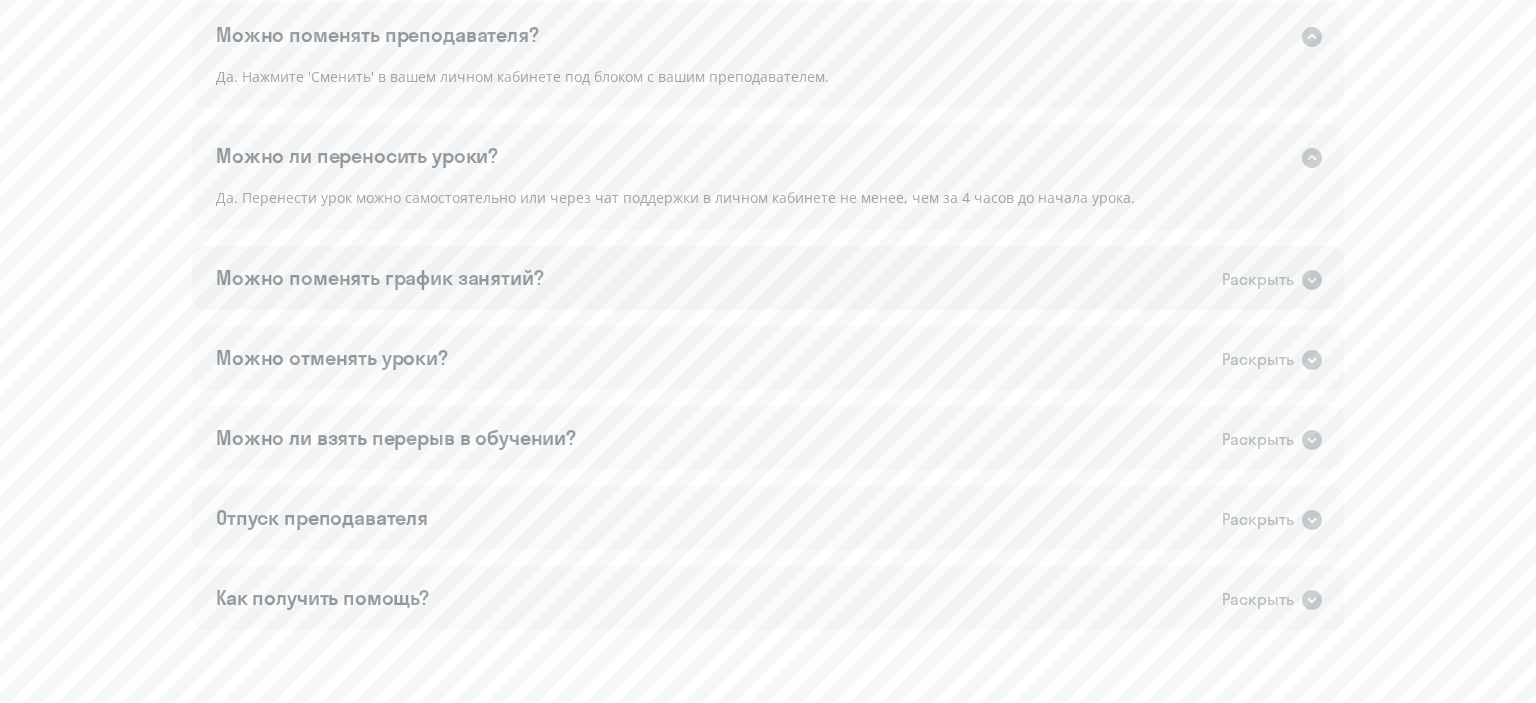 click on "Можно поменять график занятий?" 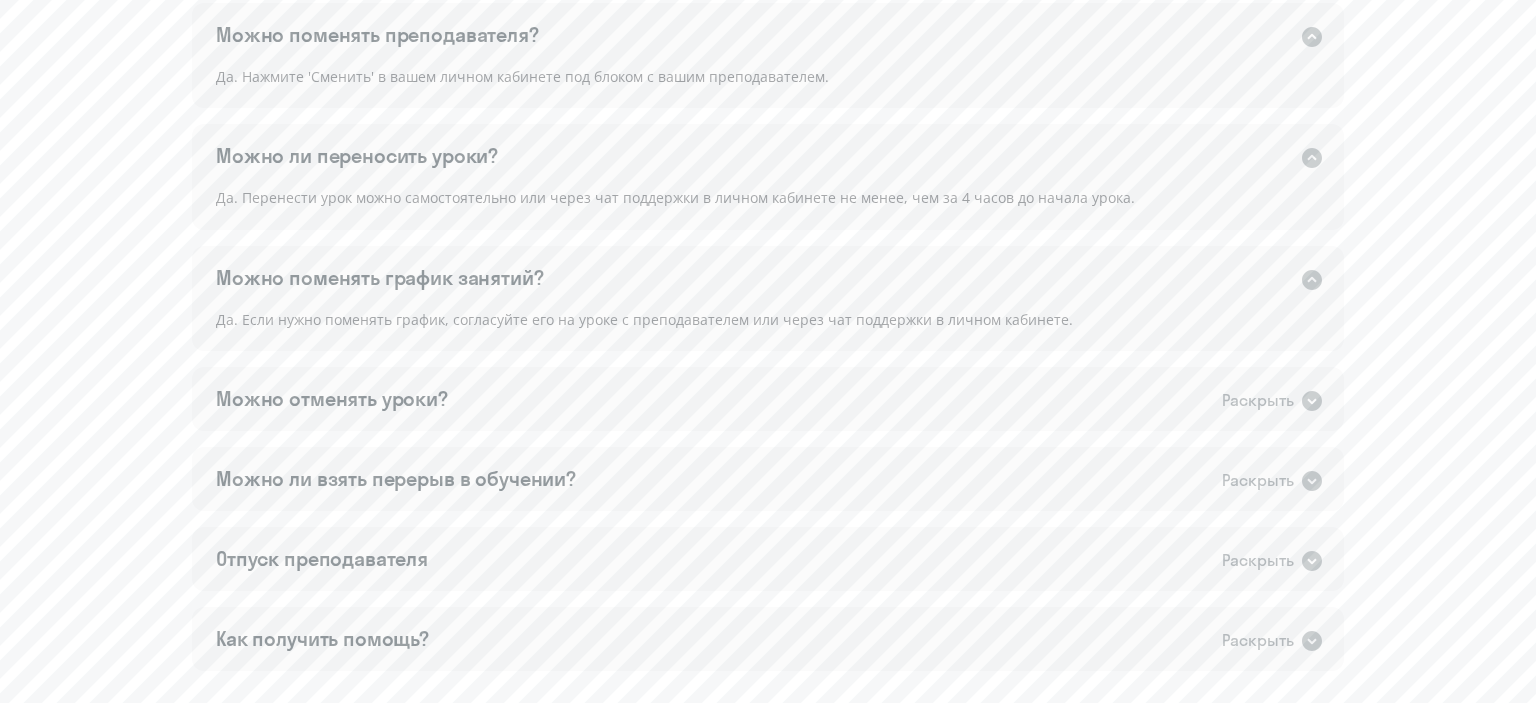 scroll, scrollTop: 1494, scrollLeft: 0, axis: vertical 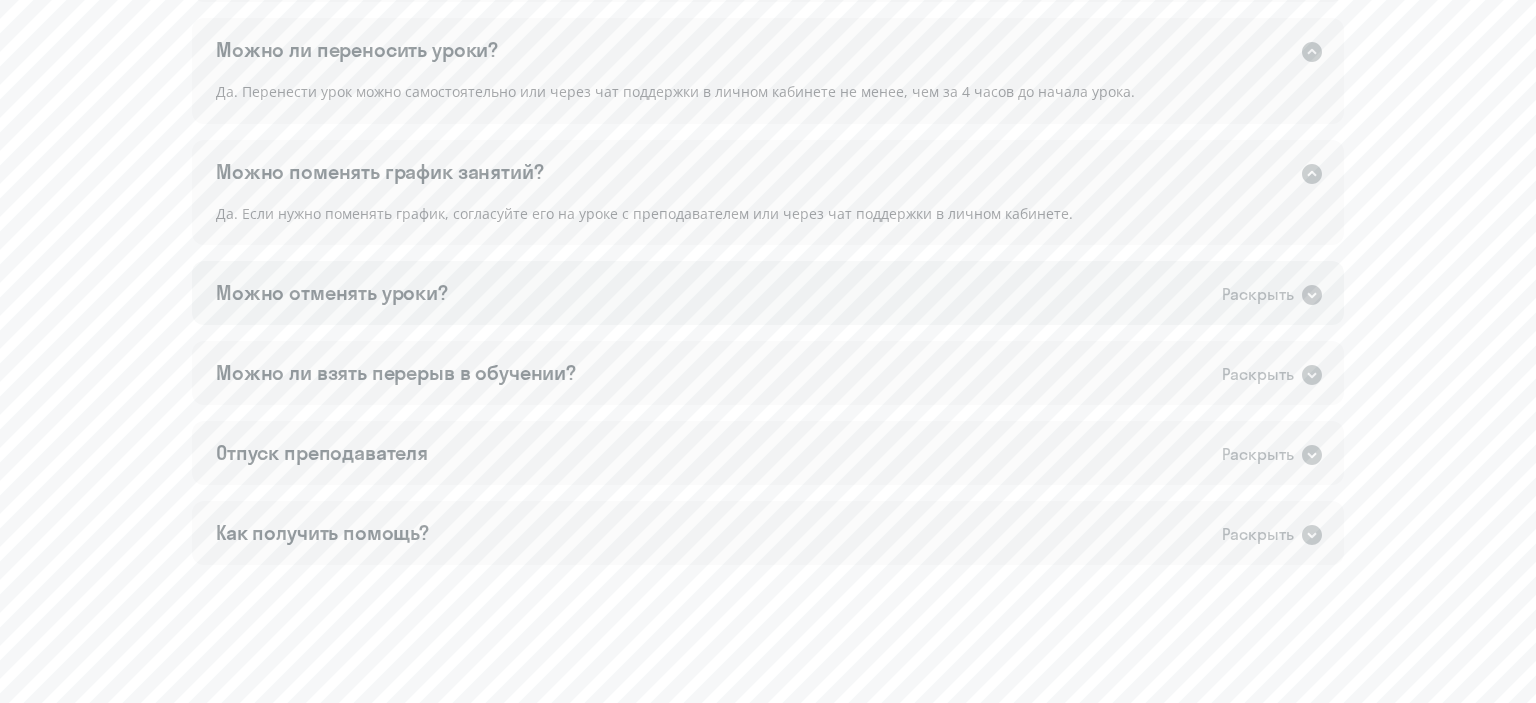 click on "Можно отменять уроки?" 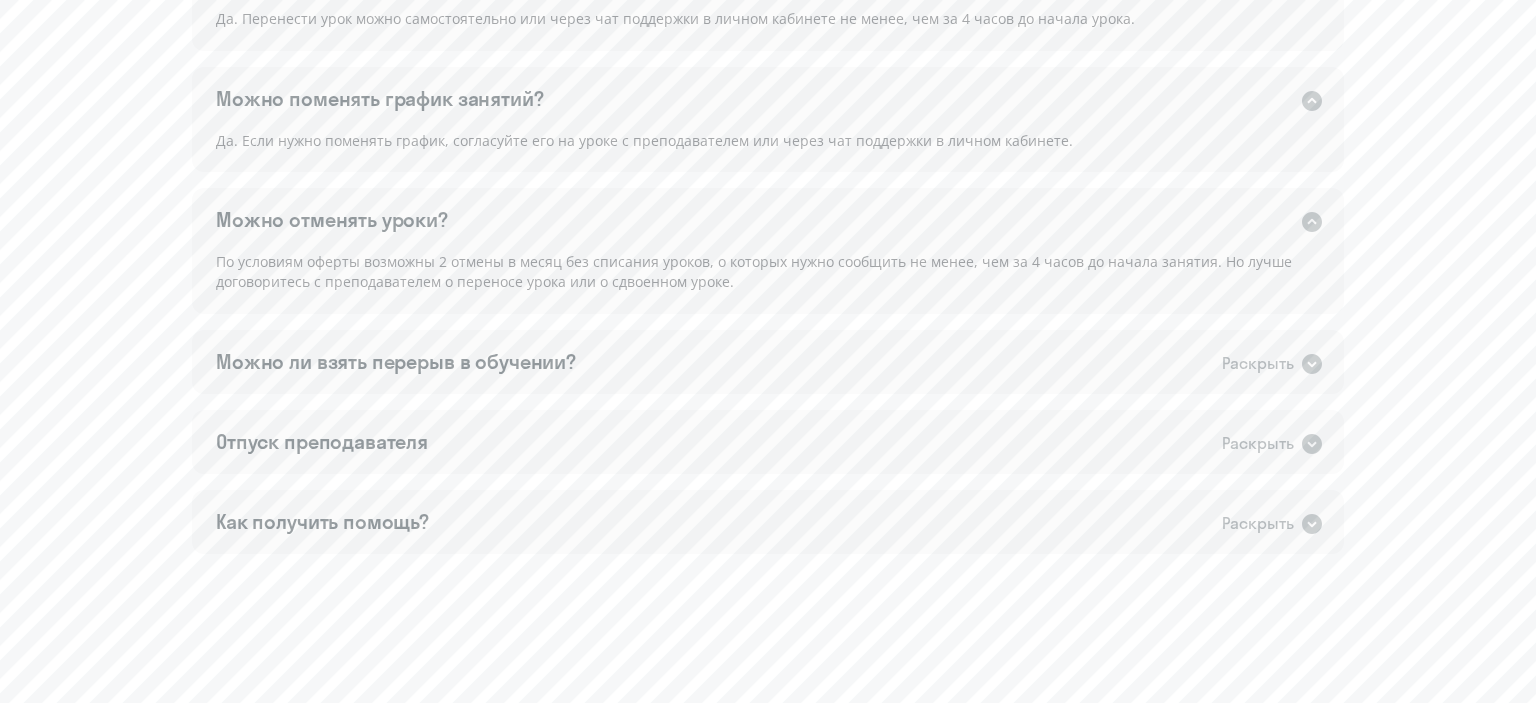 scroll, scrollTop: 1600, scrollLeft: 0, axis: vertical 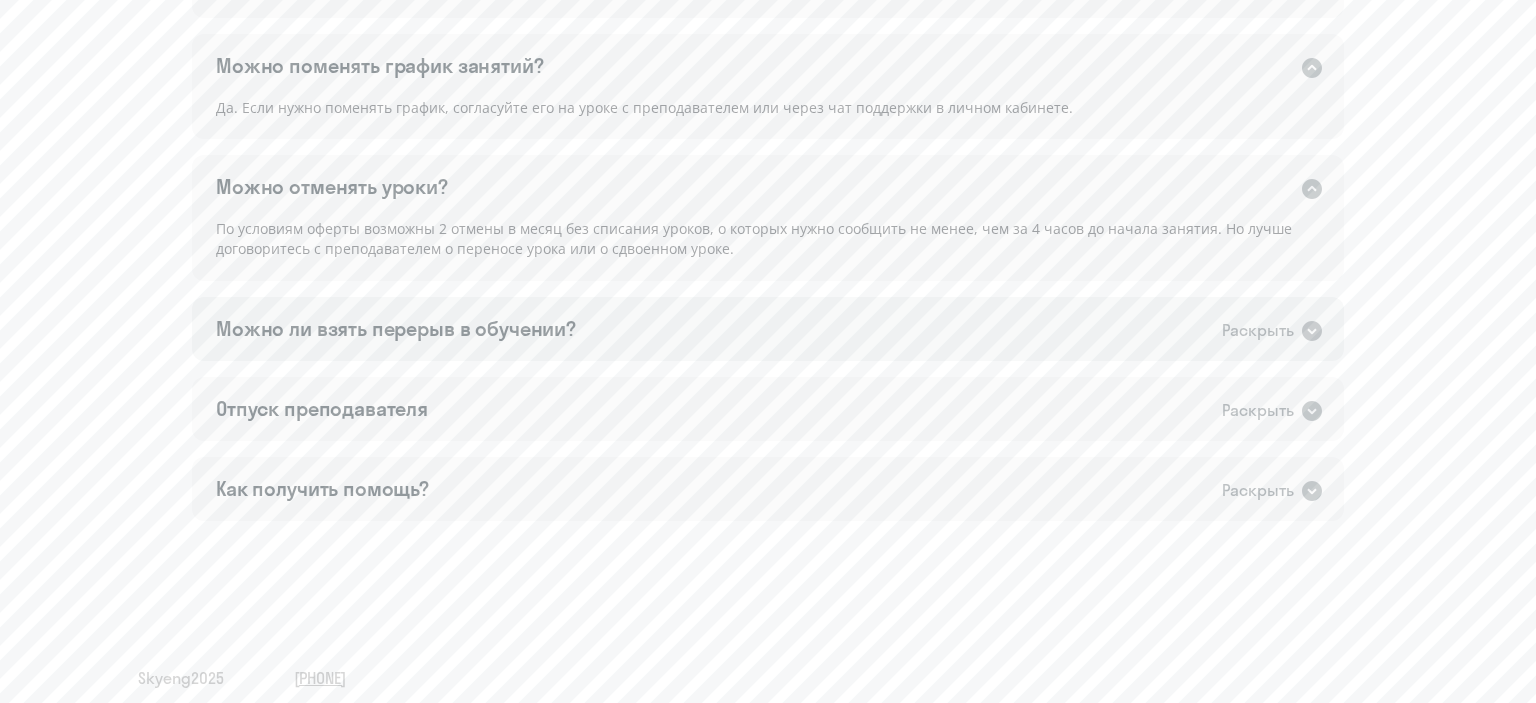 click on "Можно ли взять перерыв в обучении?" 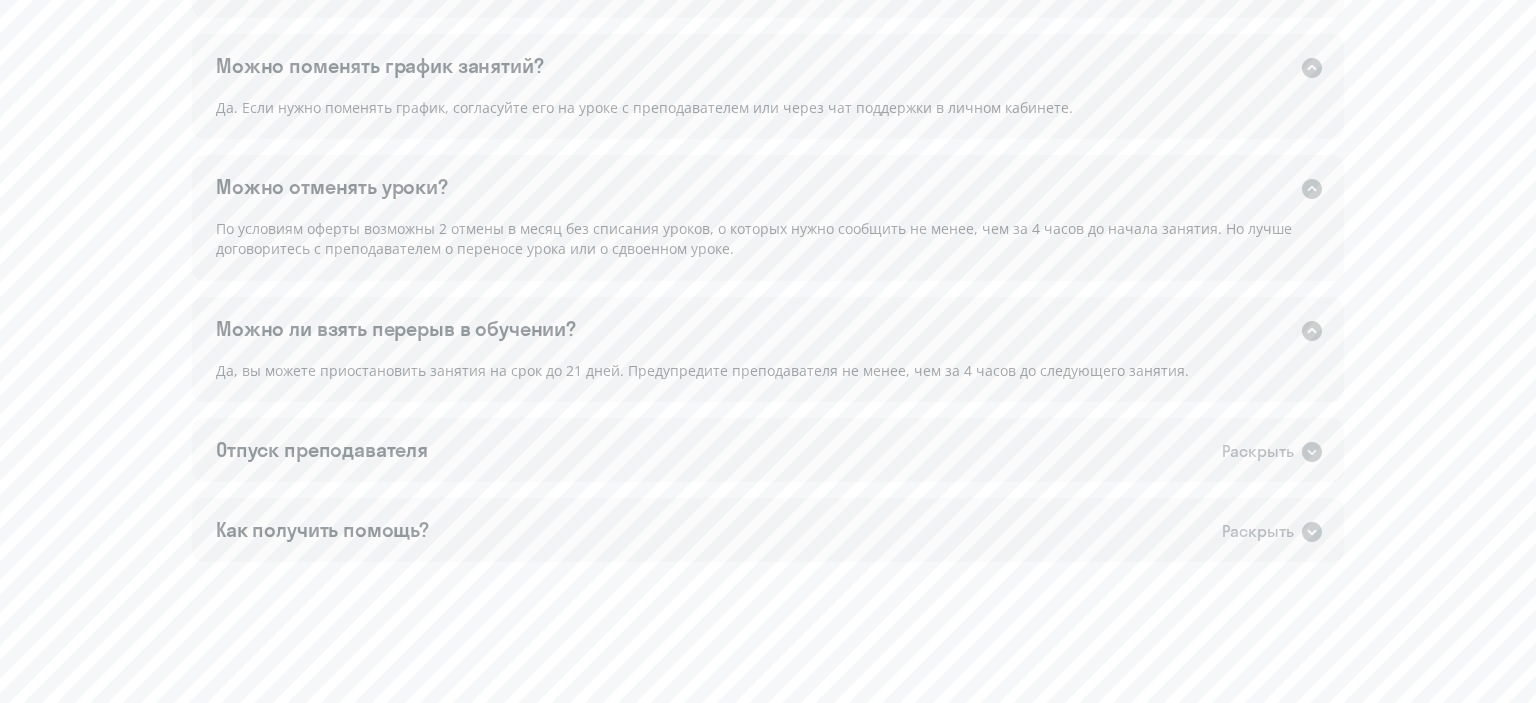 scroll, scrollTop: 1658, scrollLeft: 0, axis: vertical 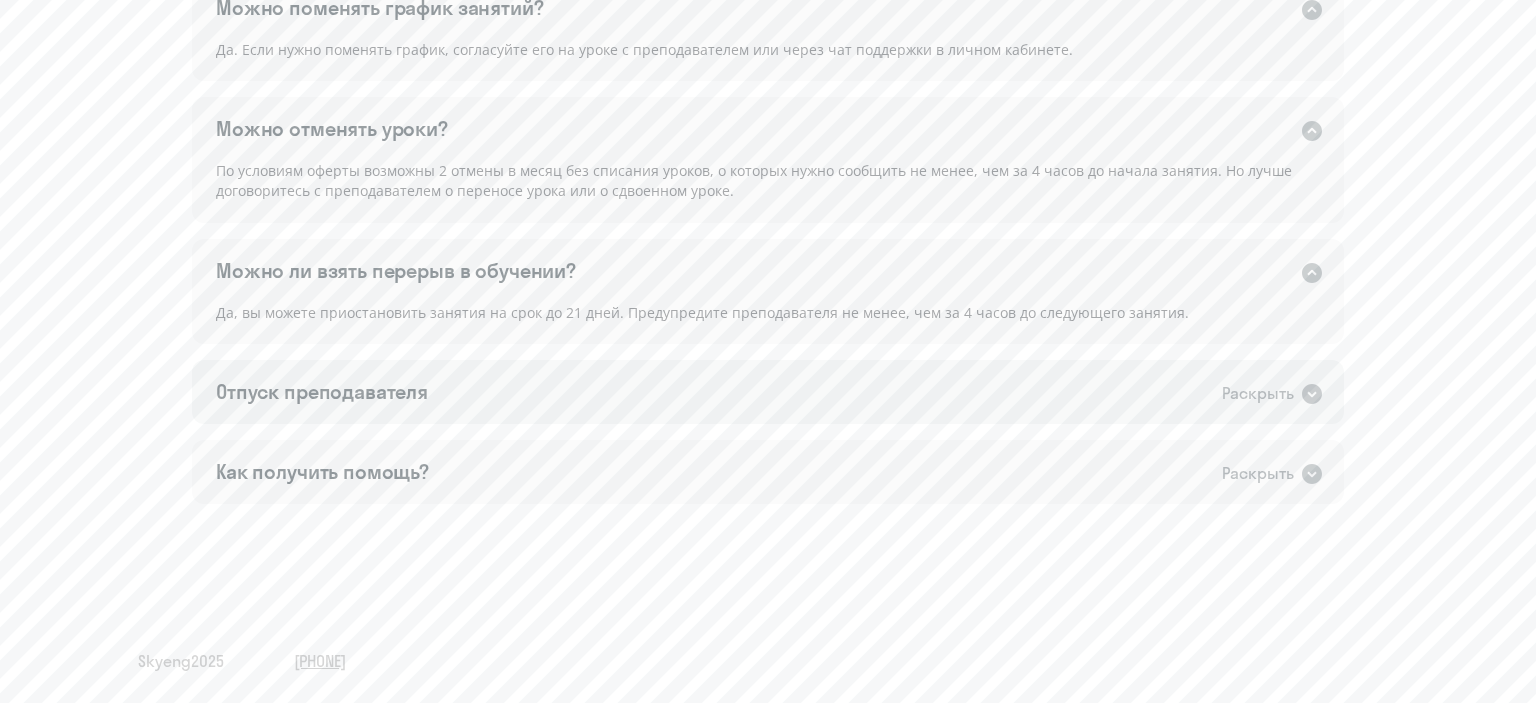 click on "Отпуск преподавателя" 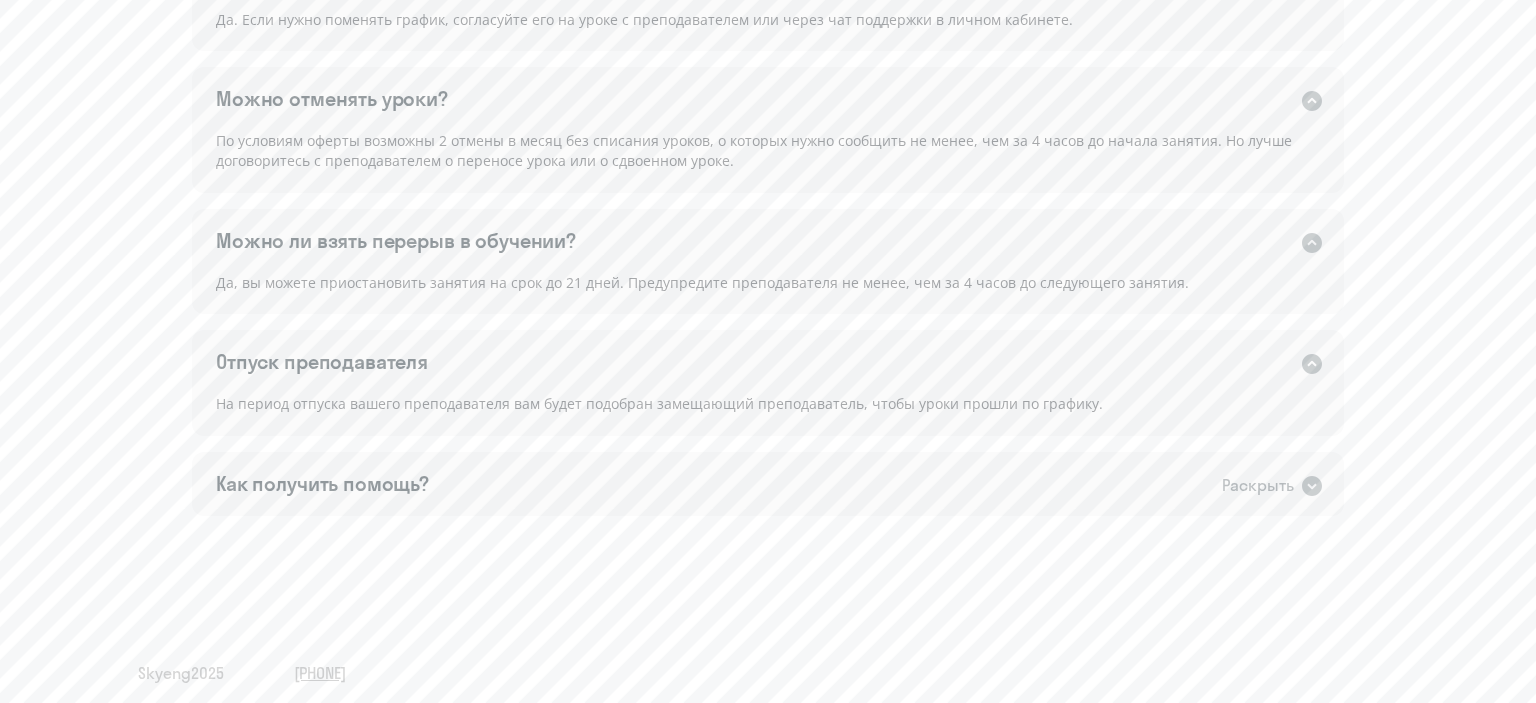 scroll, scrollTop: 1700, scrollLeft: 0, axis: vertical 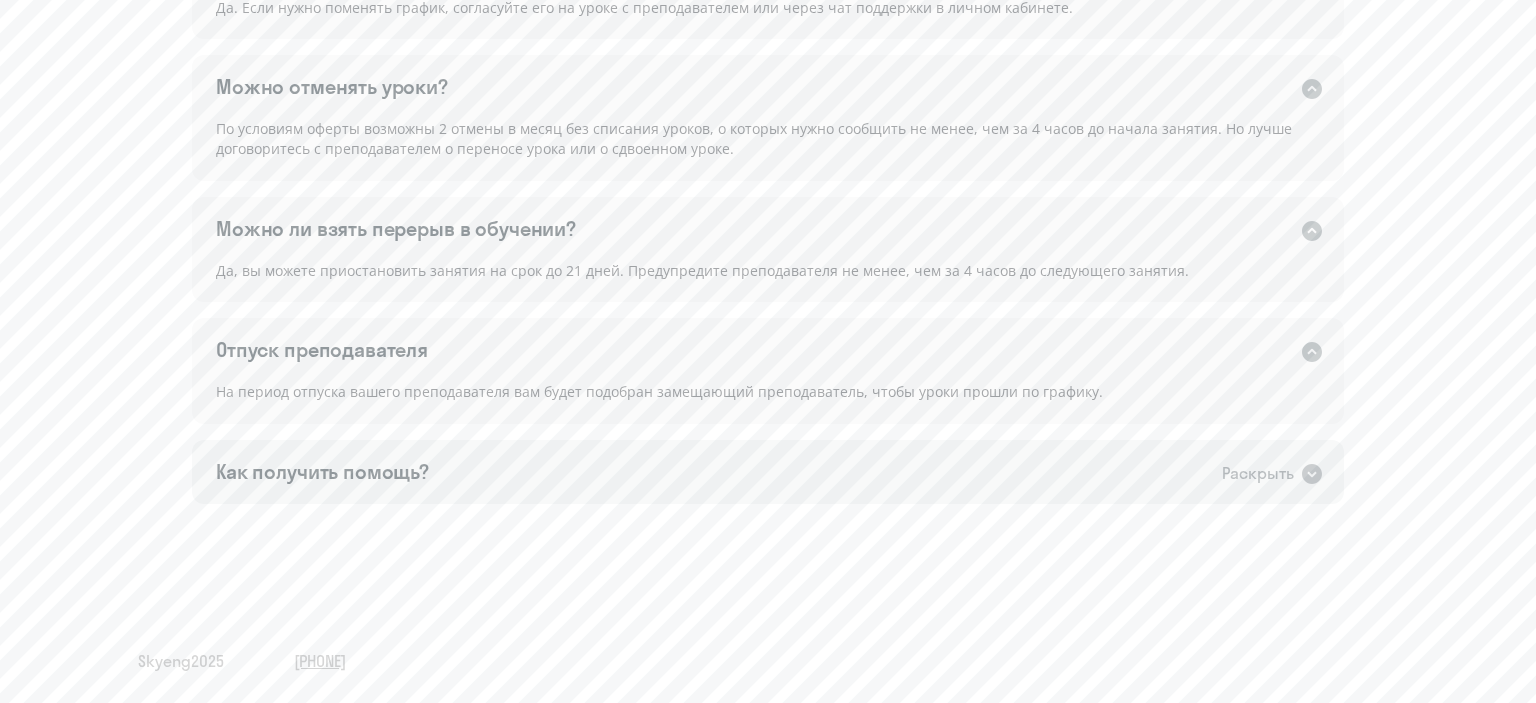 click on "Как получить помощь?" 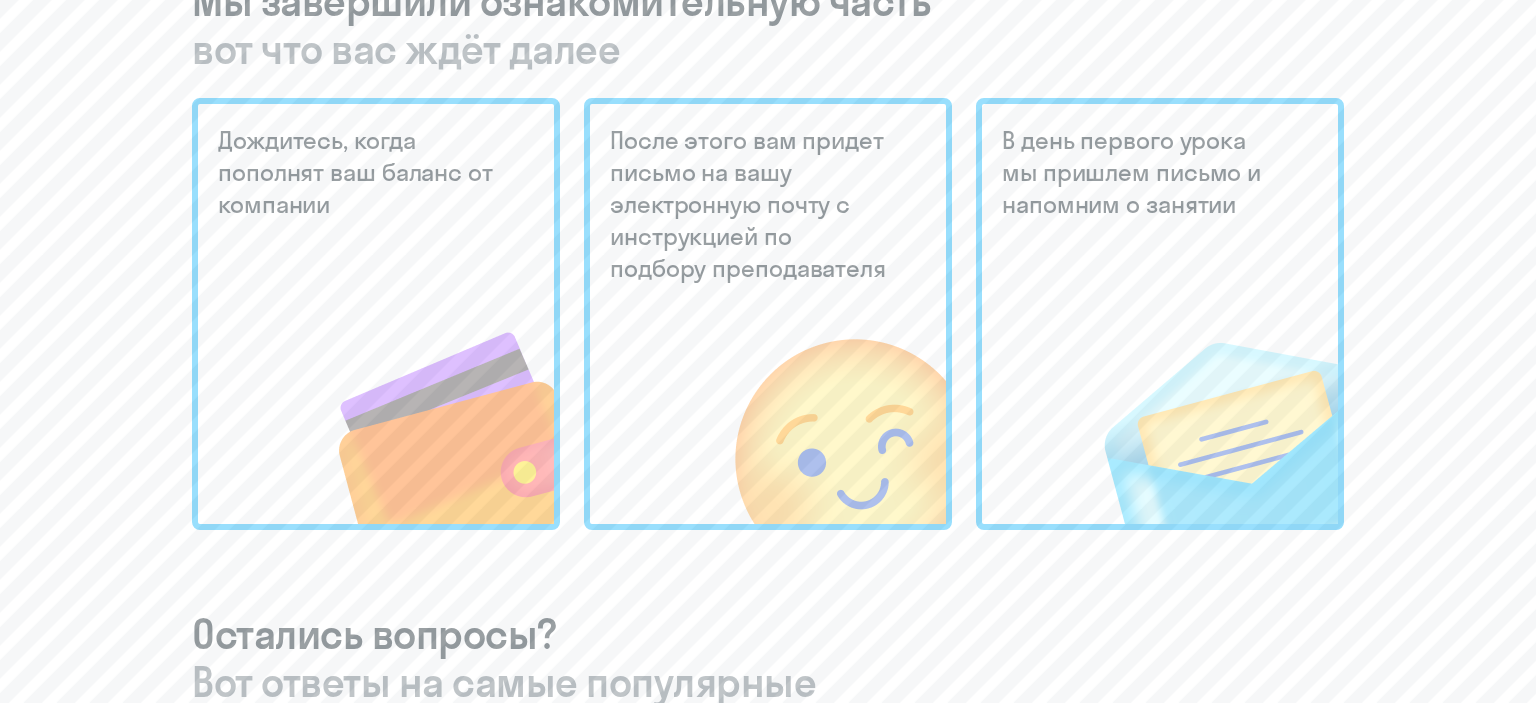 scroll, scrollTop: 528, scrollLeft: 0, axis: vertical 